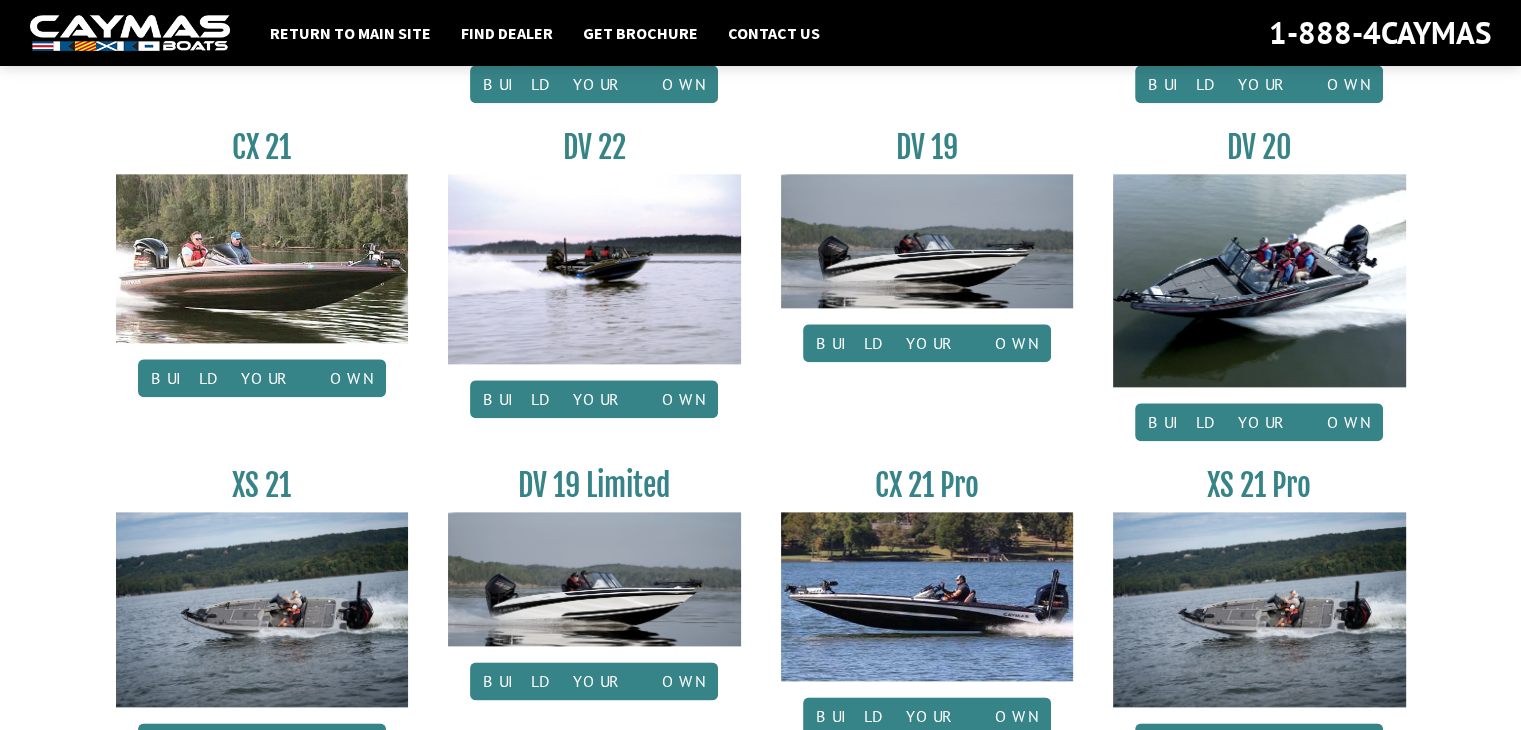 scroll, scrollTop: 2374, scrollLeft: 0, axis: vertical 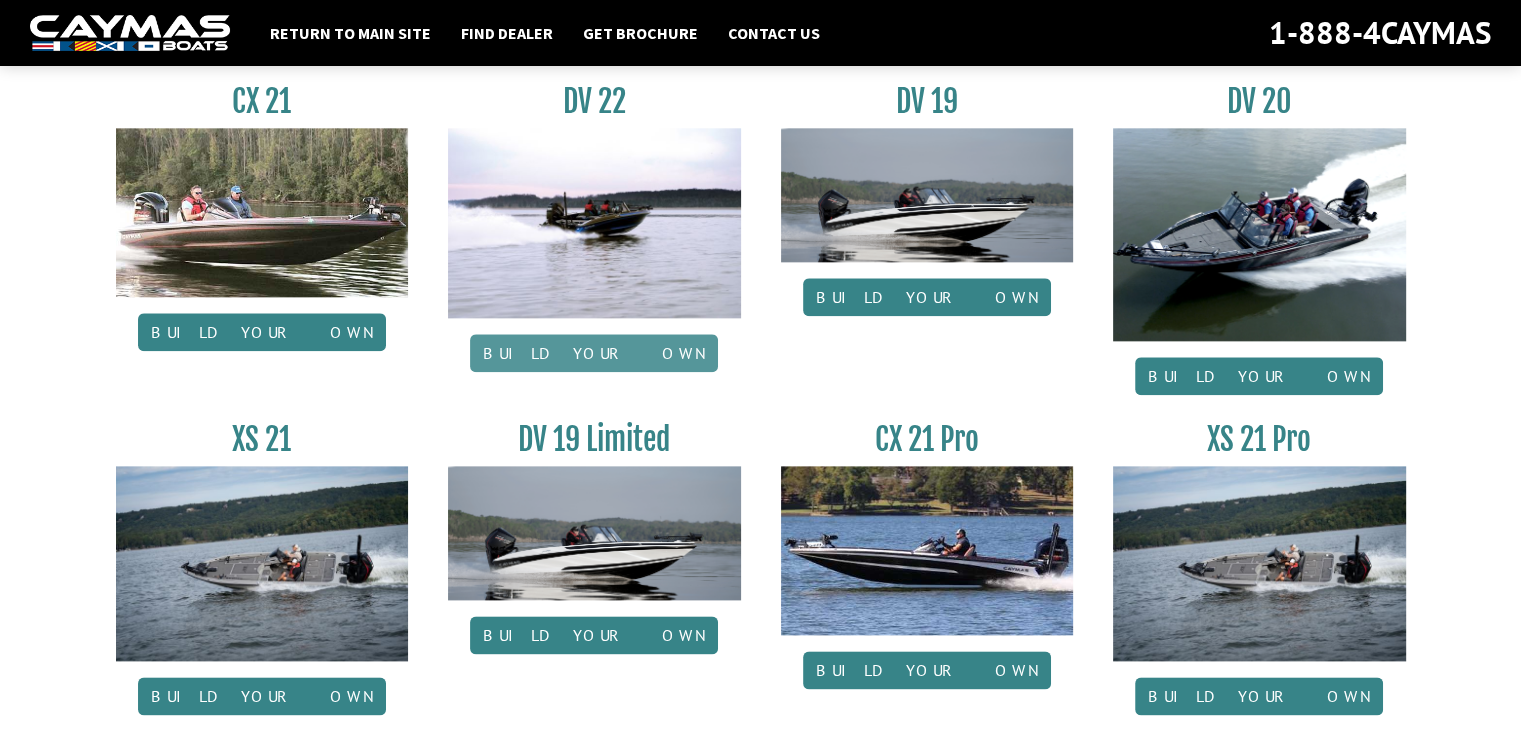 click on "Build your own" at bounding box center [594, 353] 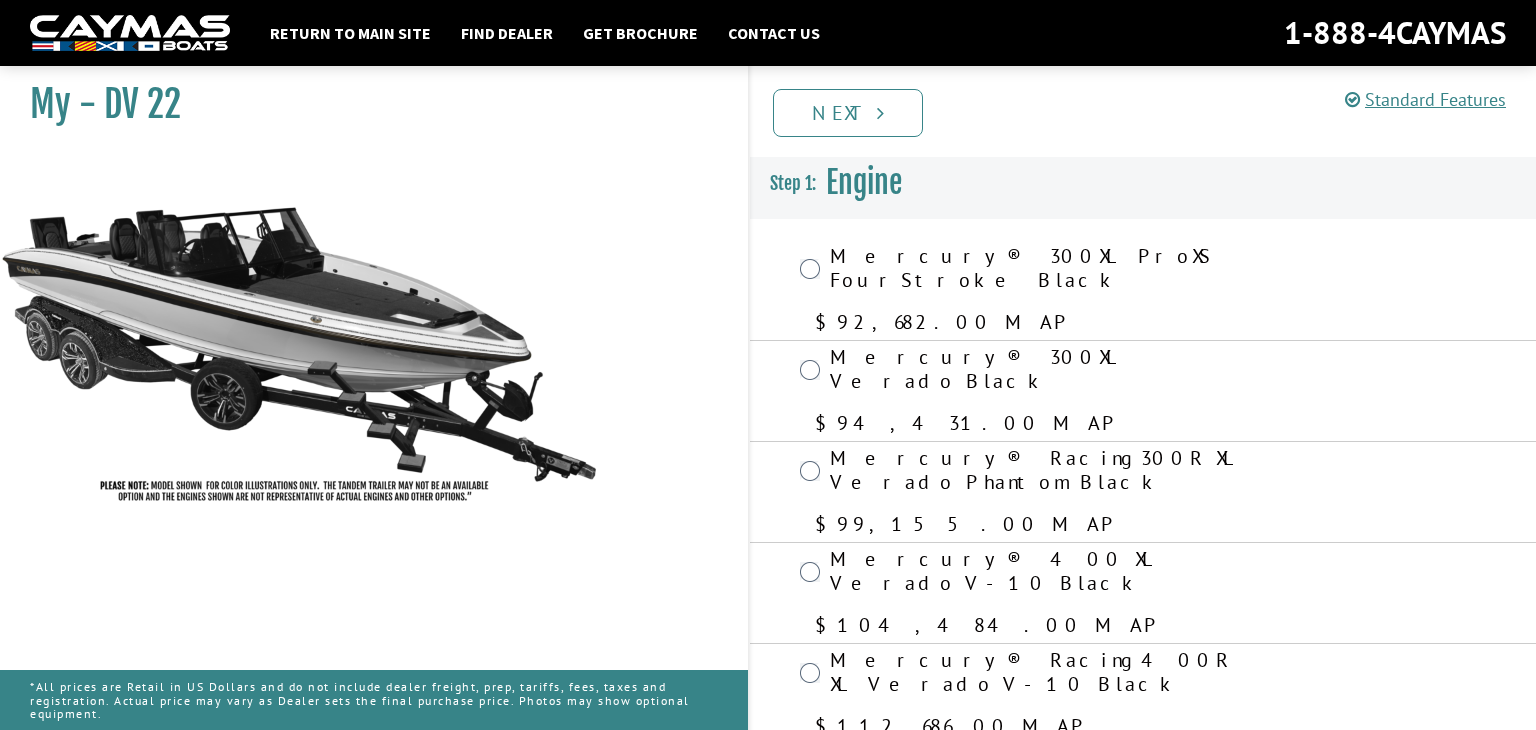 scroll, scrollTop: 0, scrollLeft: 0, axis: both 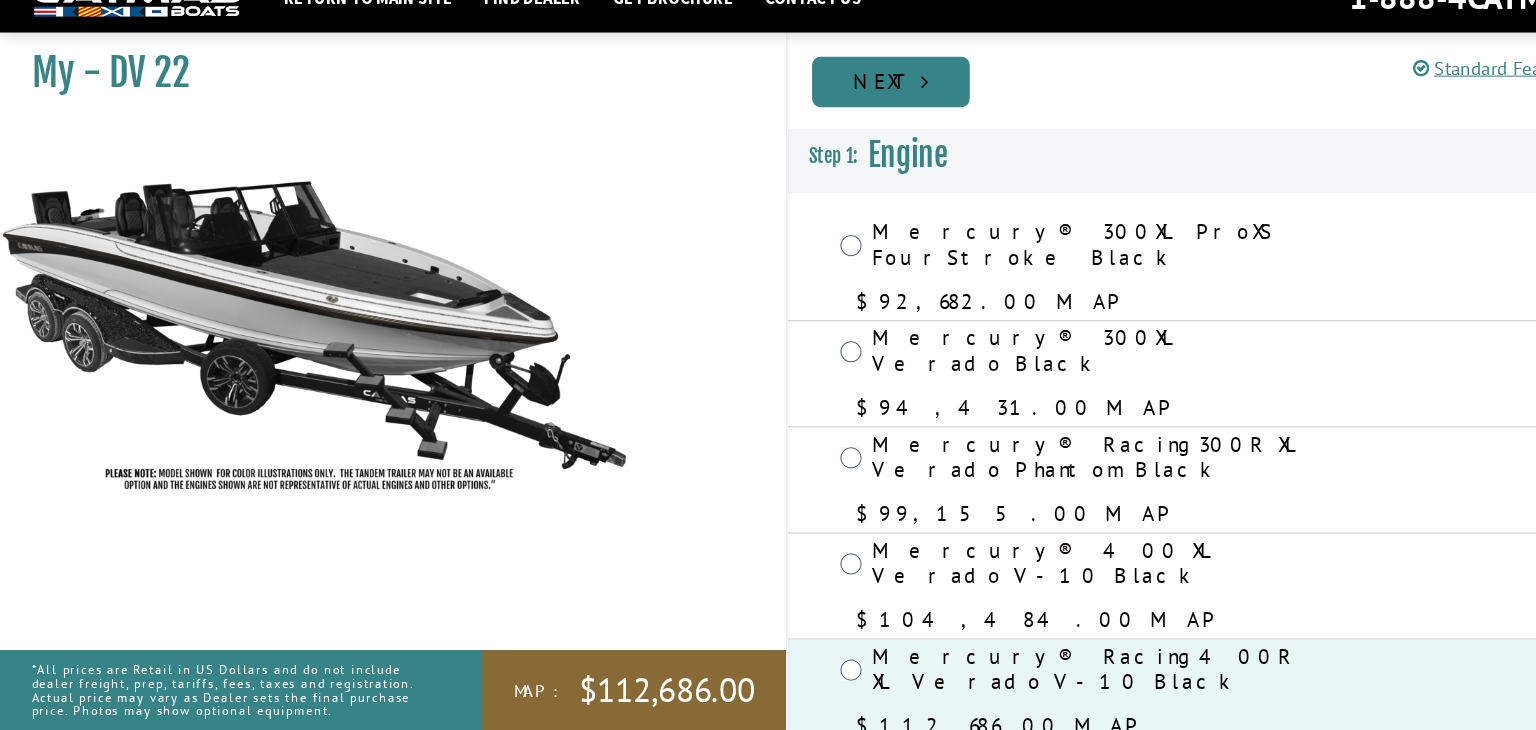 click on "Next" at bounding box center (848, 113) 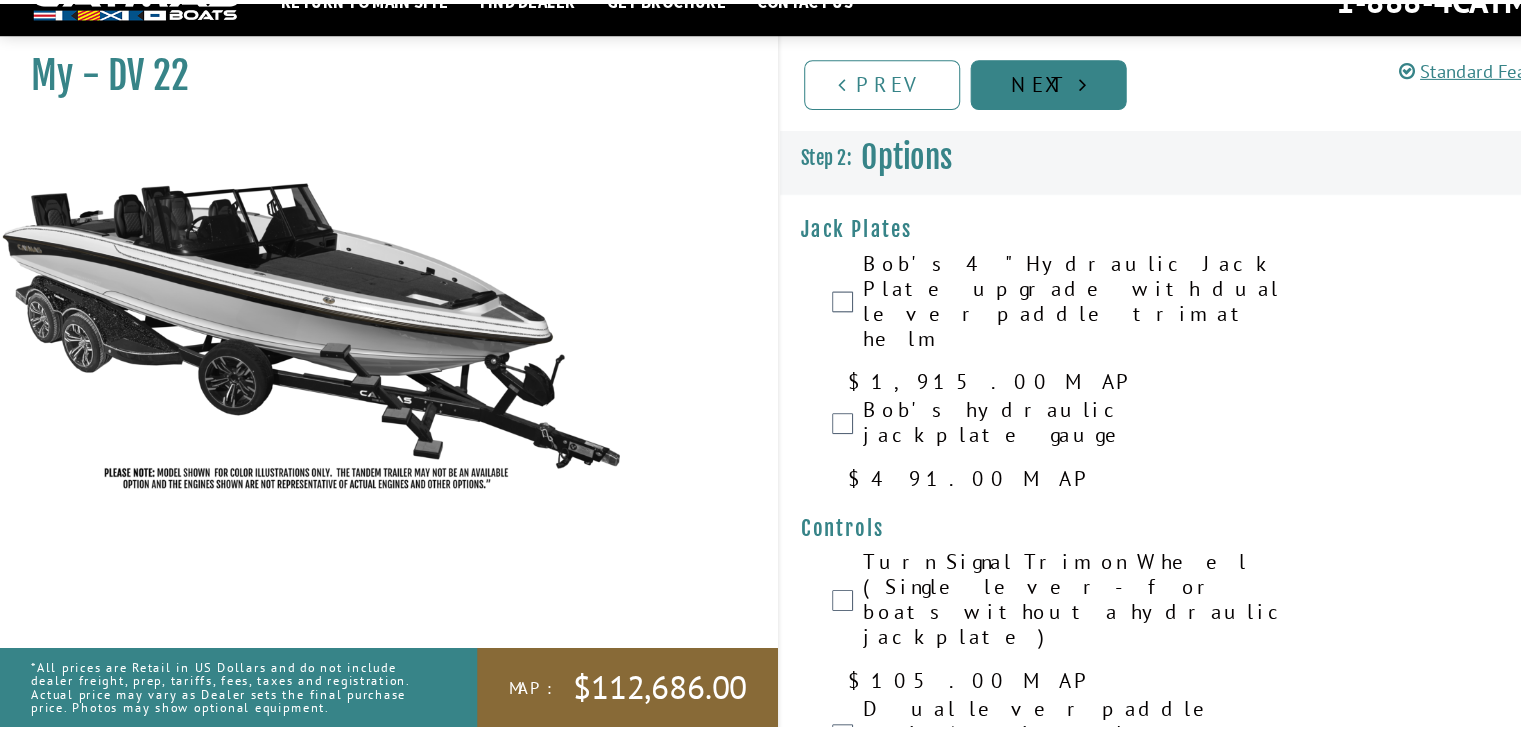 scroll, scrollTop: 0, scrollLeft: 0, axis: both 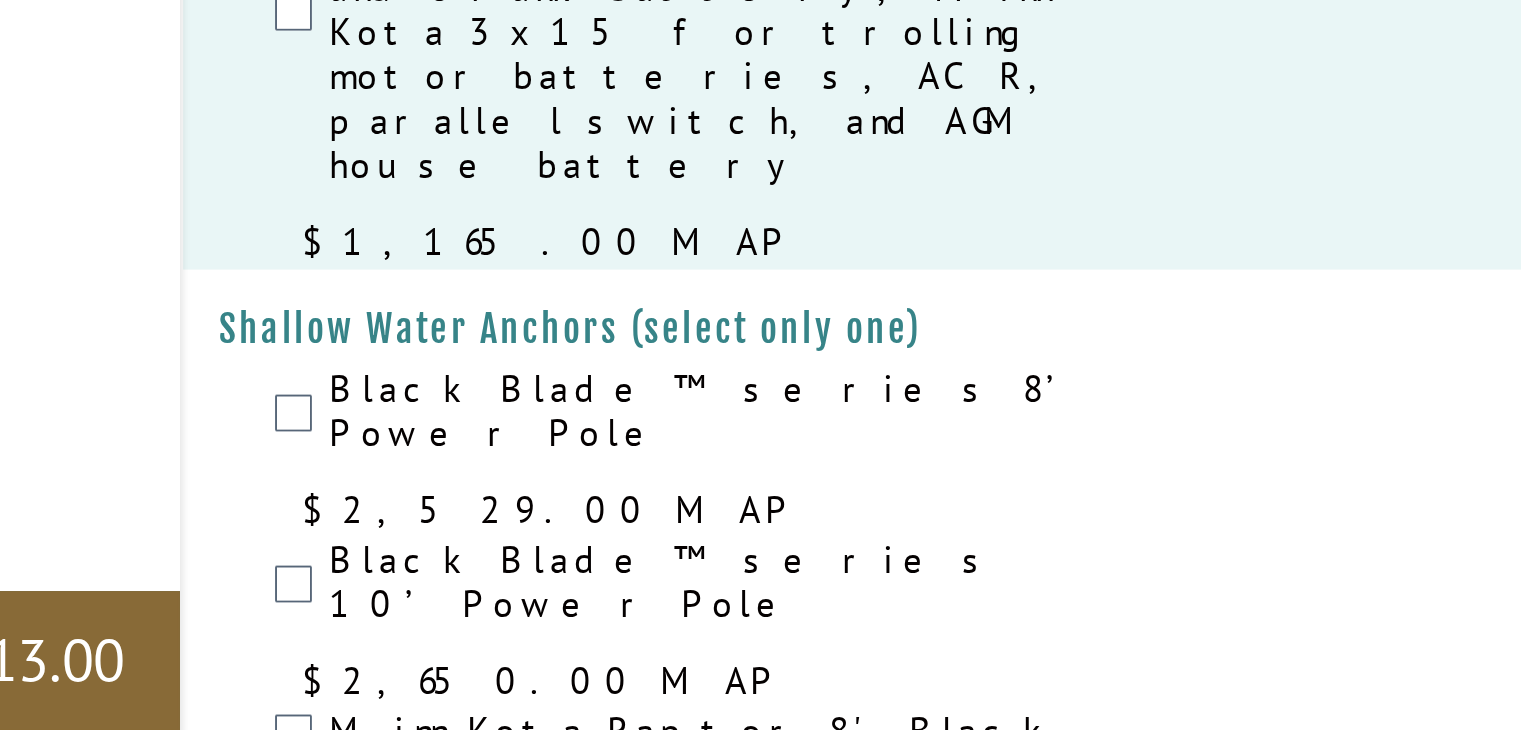 click on "Rear pods for tackle storage (port and starboard)
$1,764.00 MAP
$2,083.00 MSRP" at bounding box center [1132, 3694] 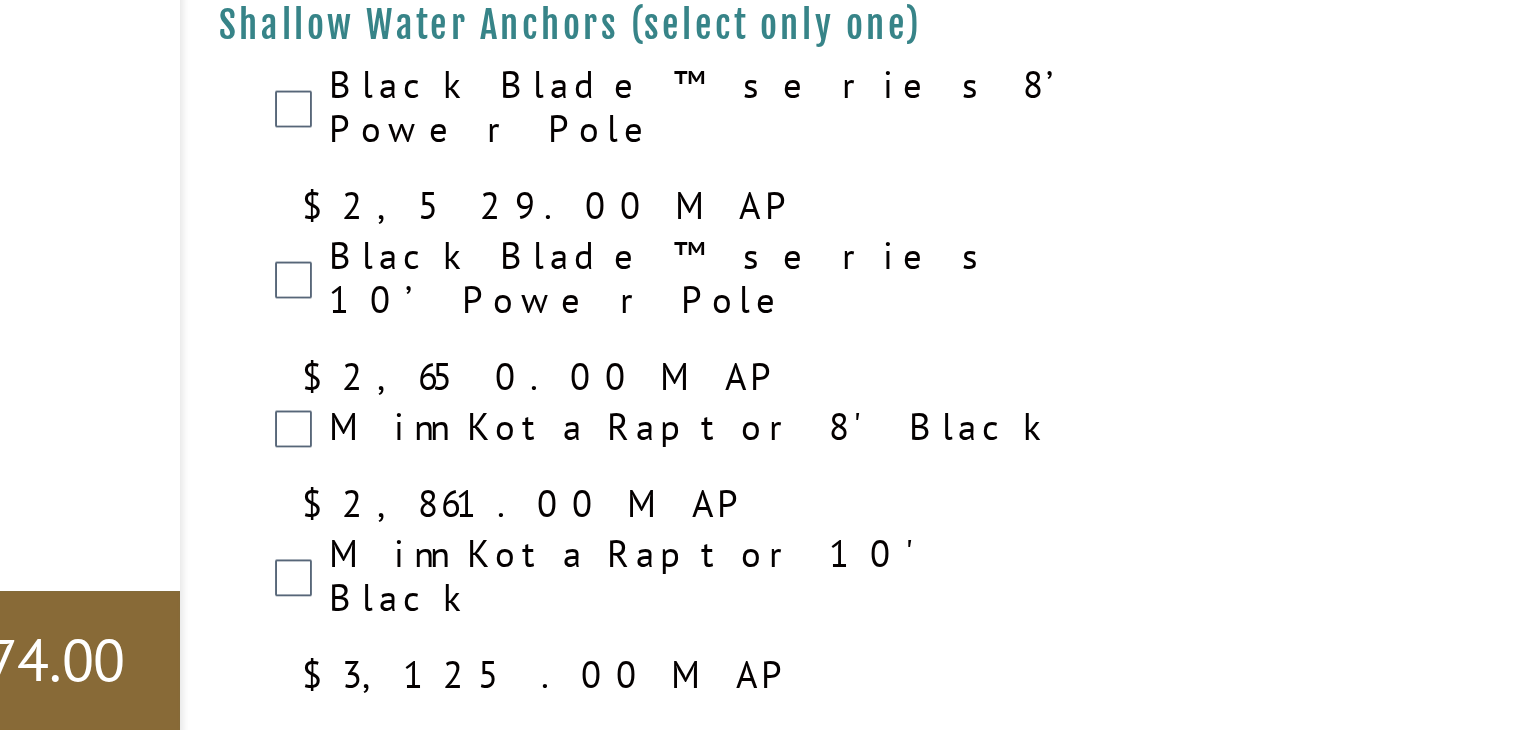 scroll, scrollTop: 3469, scrollLeft: 0, axis: vertical 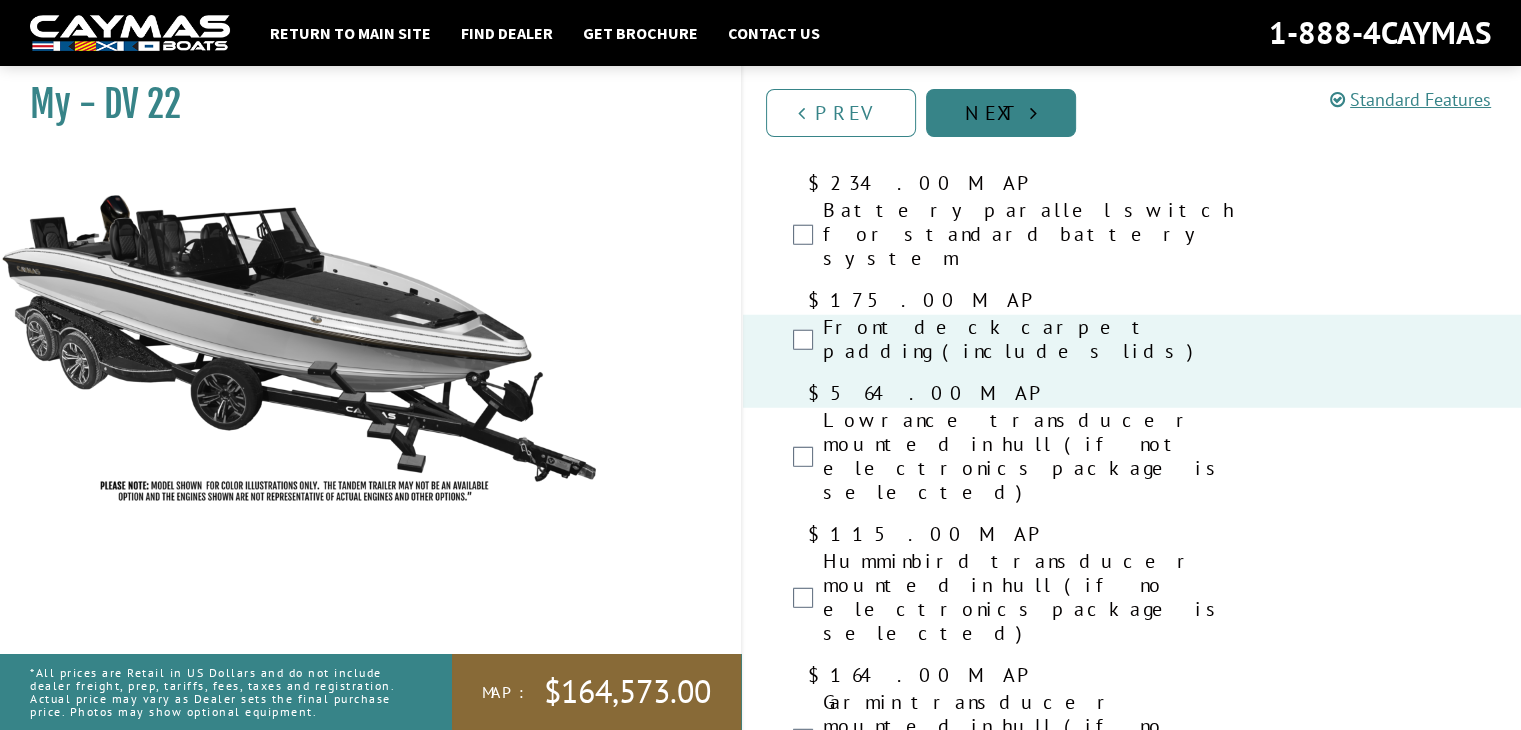 click on "Next" at bounding box center [1001, 113] 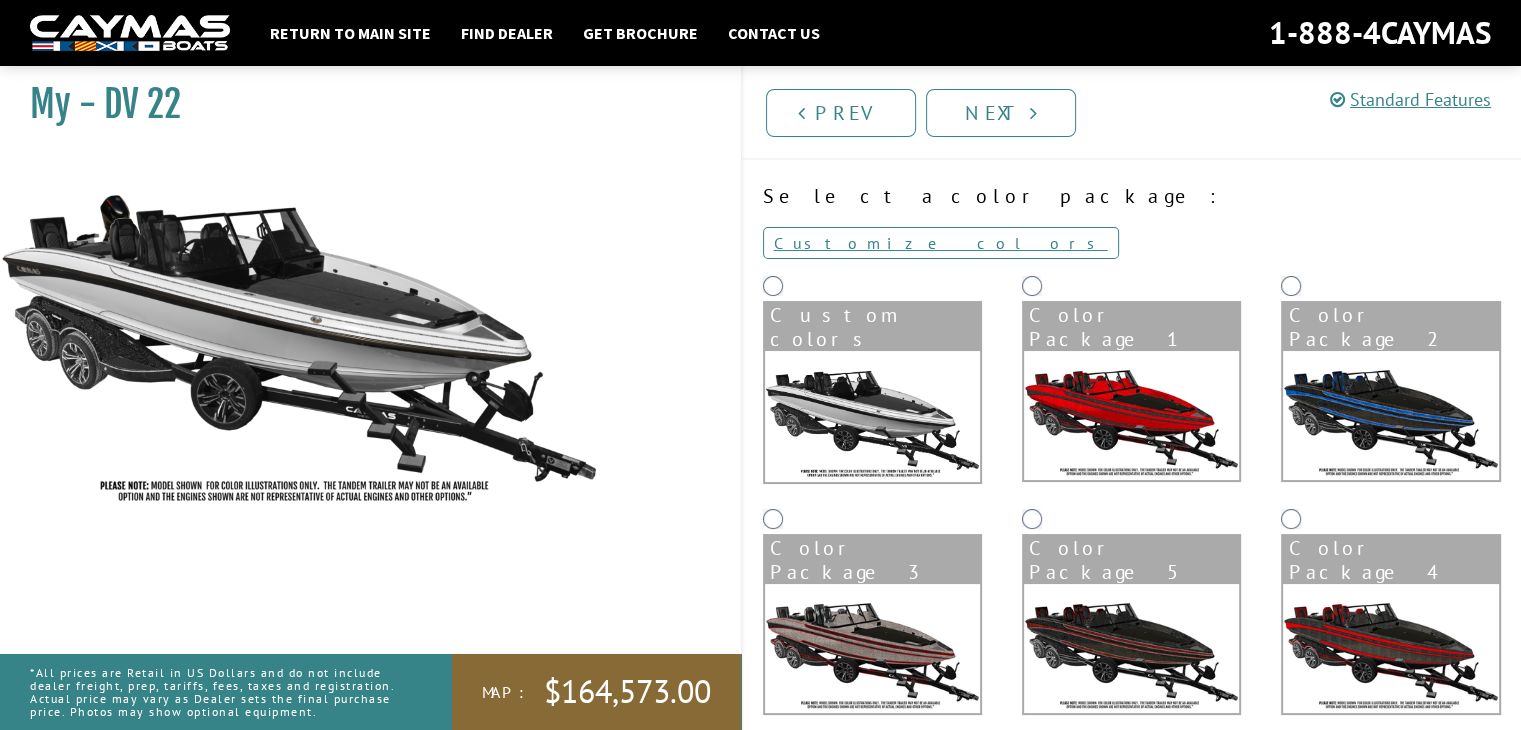 scroll, scrollTop: 0, scrollLeft: 0, axis: both 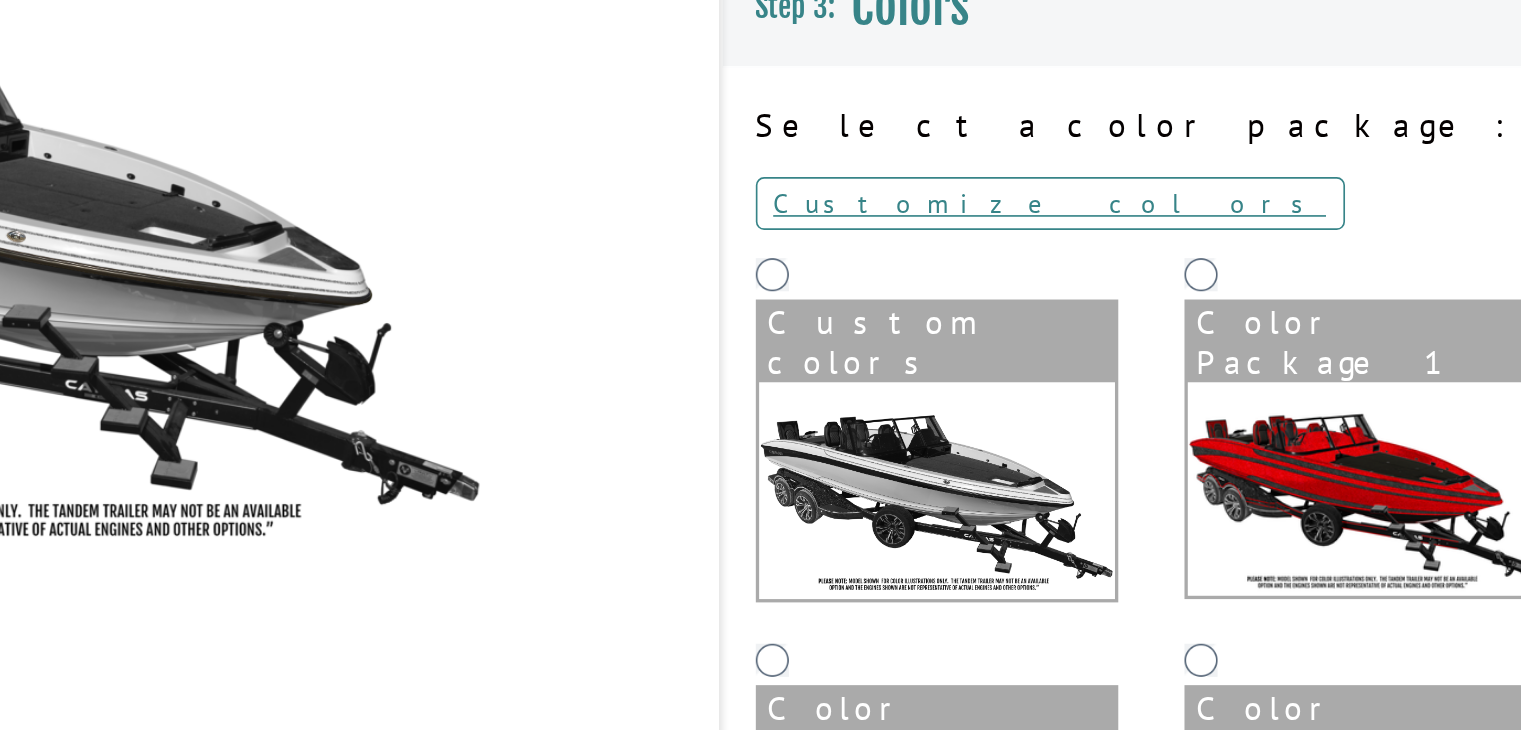 click at bounding box center (872, 473) 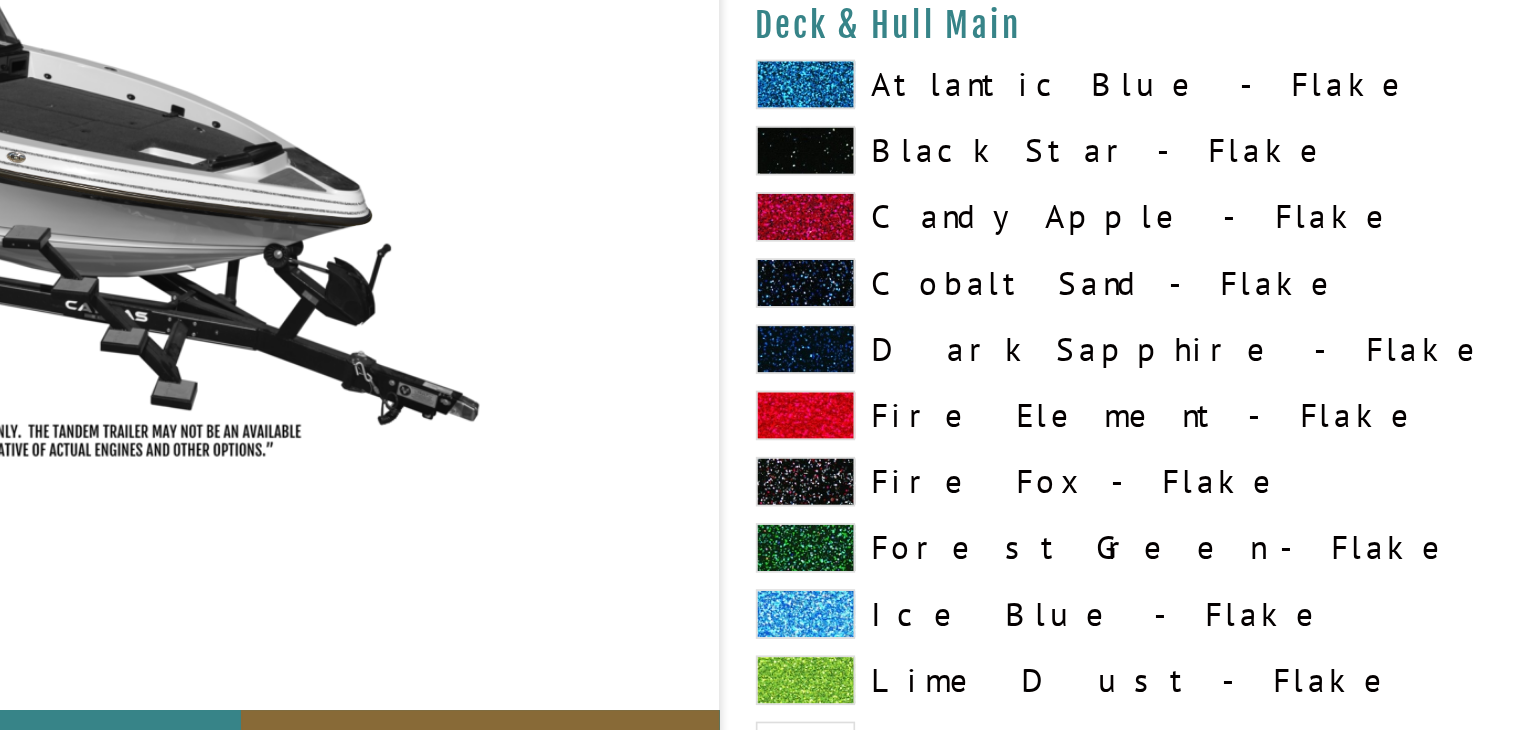 scroll, scrollTop: 146, scrollLeft: 0, axis: vertical 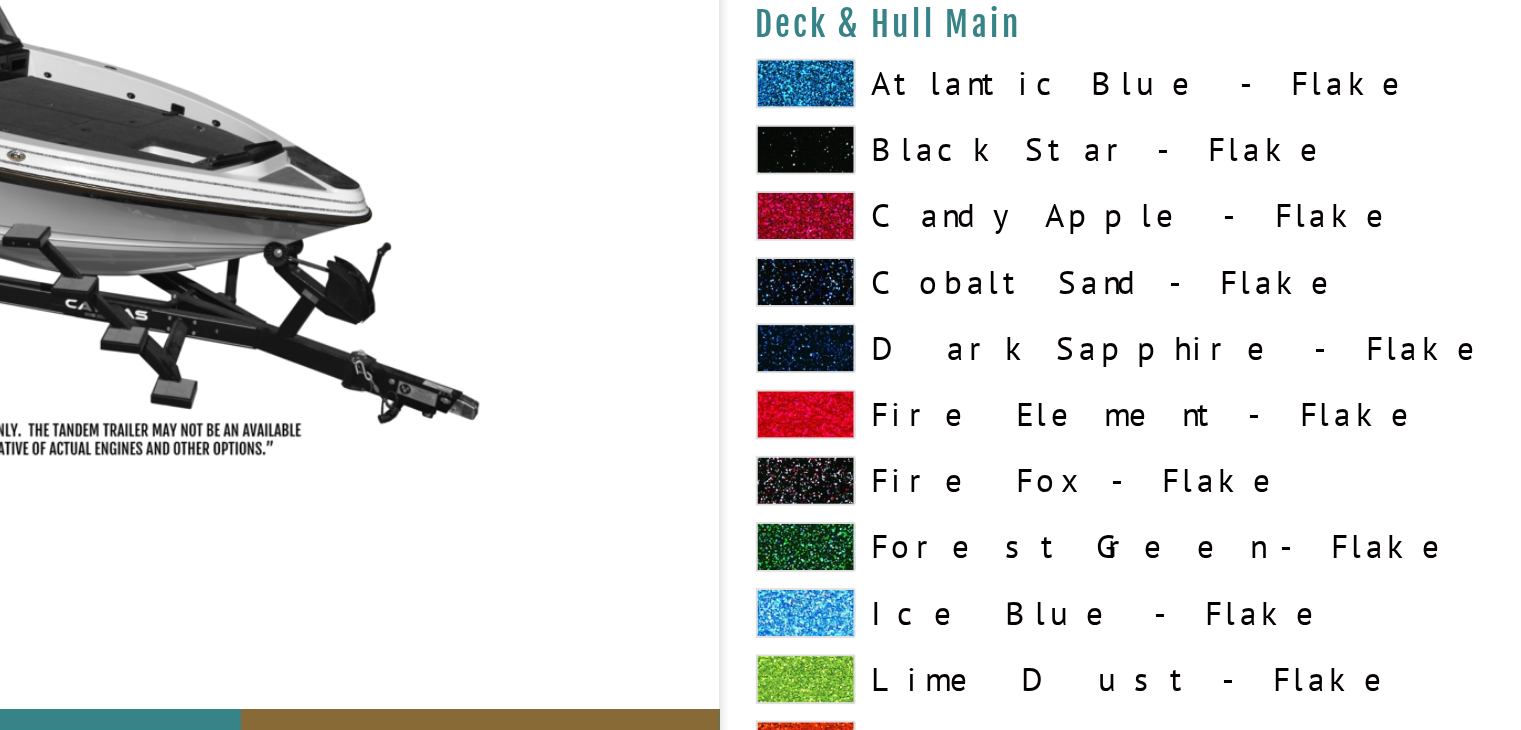 click at bounding box center [793, 436] 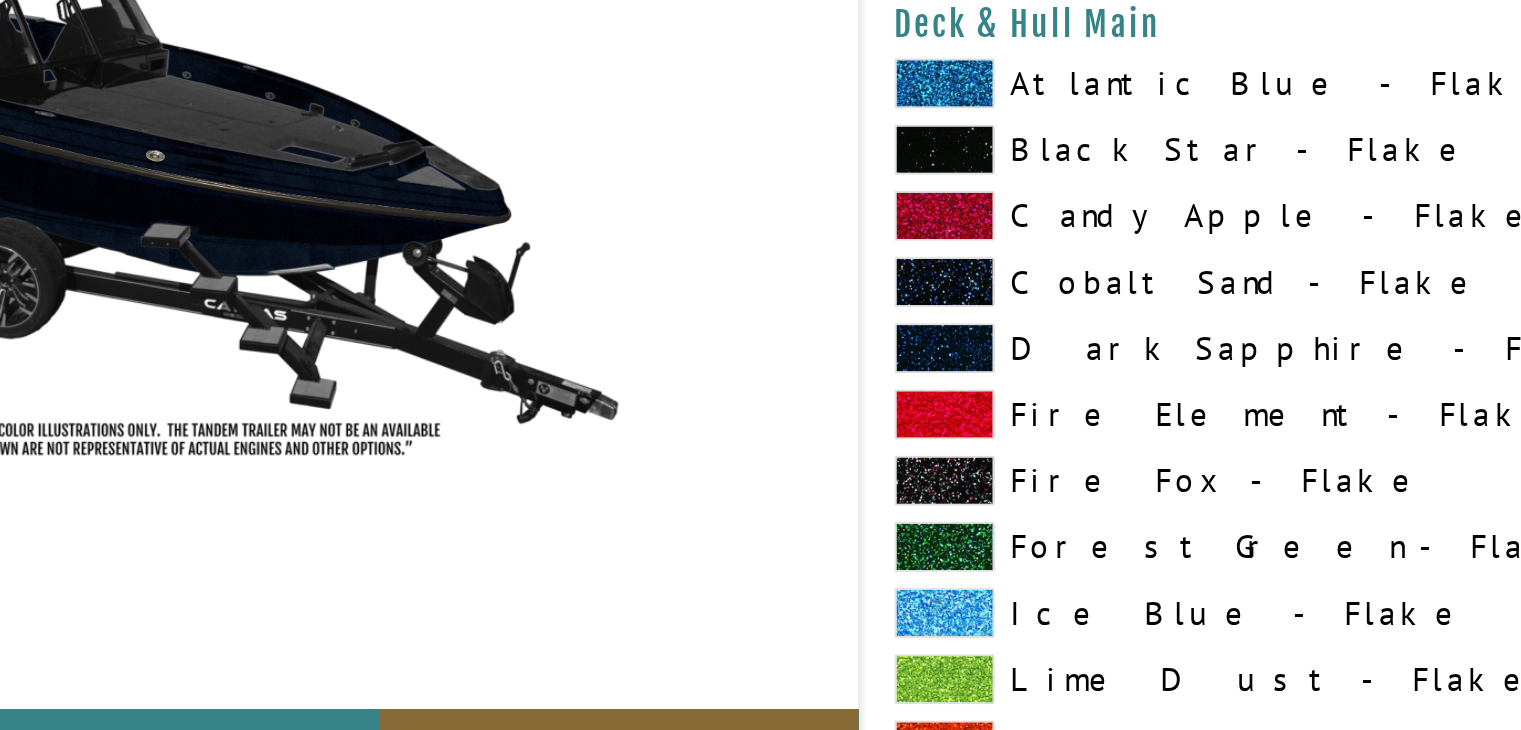 click at bounding box center (793, 356) 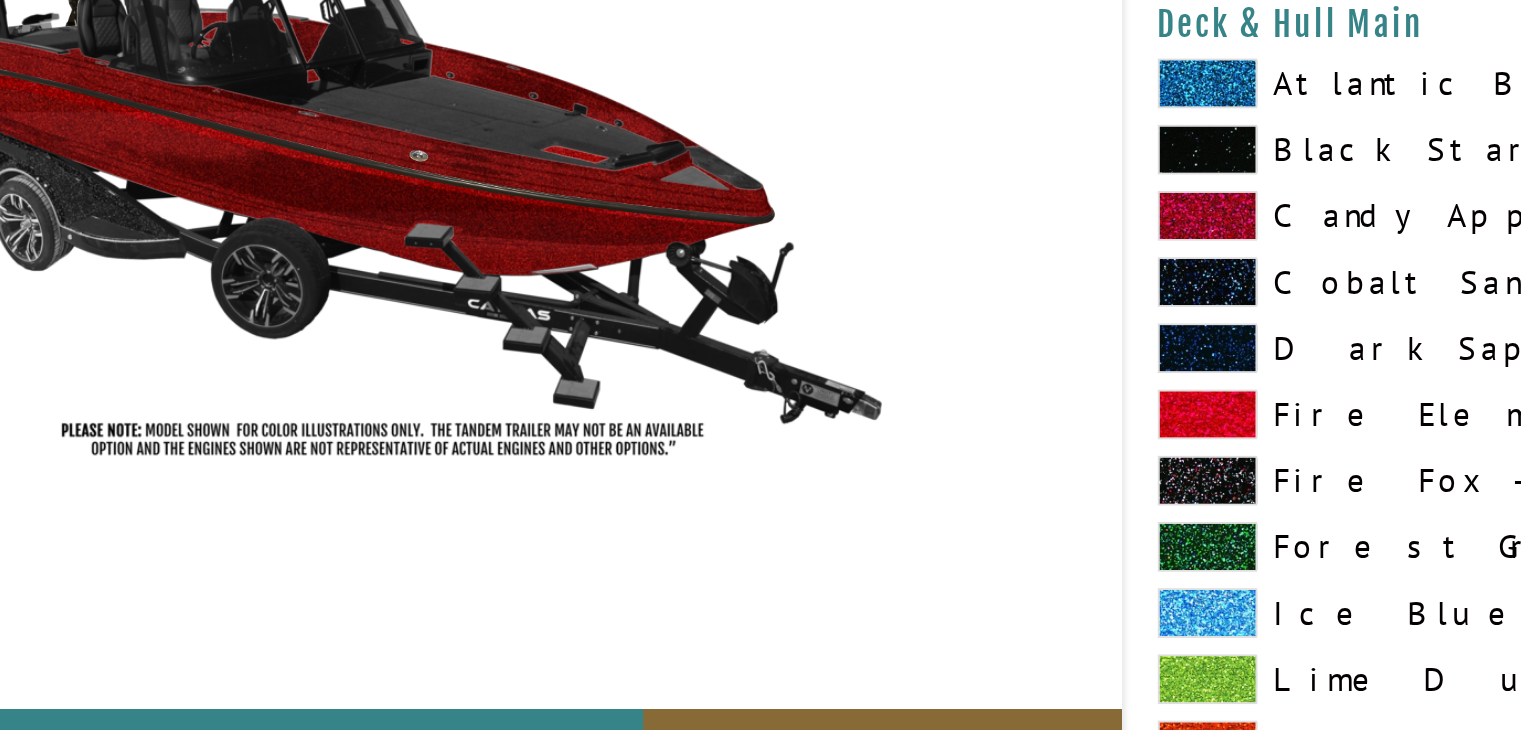 click at bounding box center (793, 276) 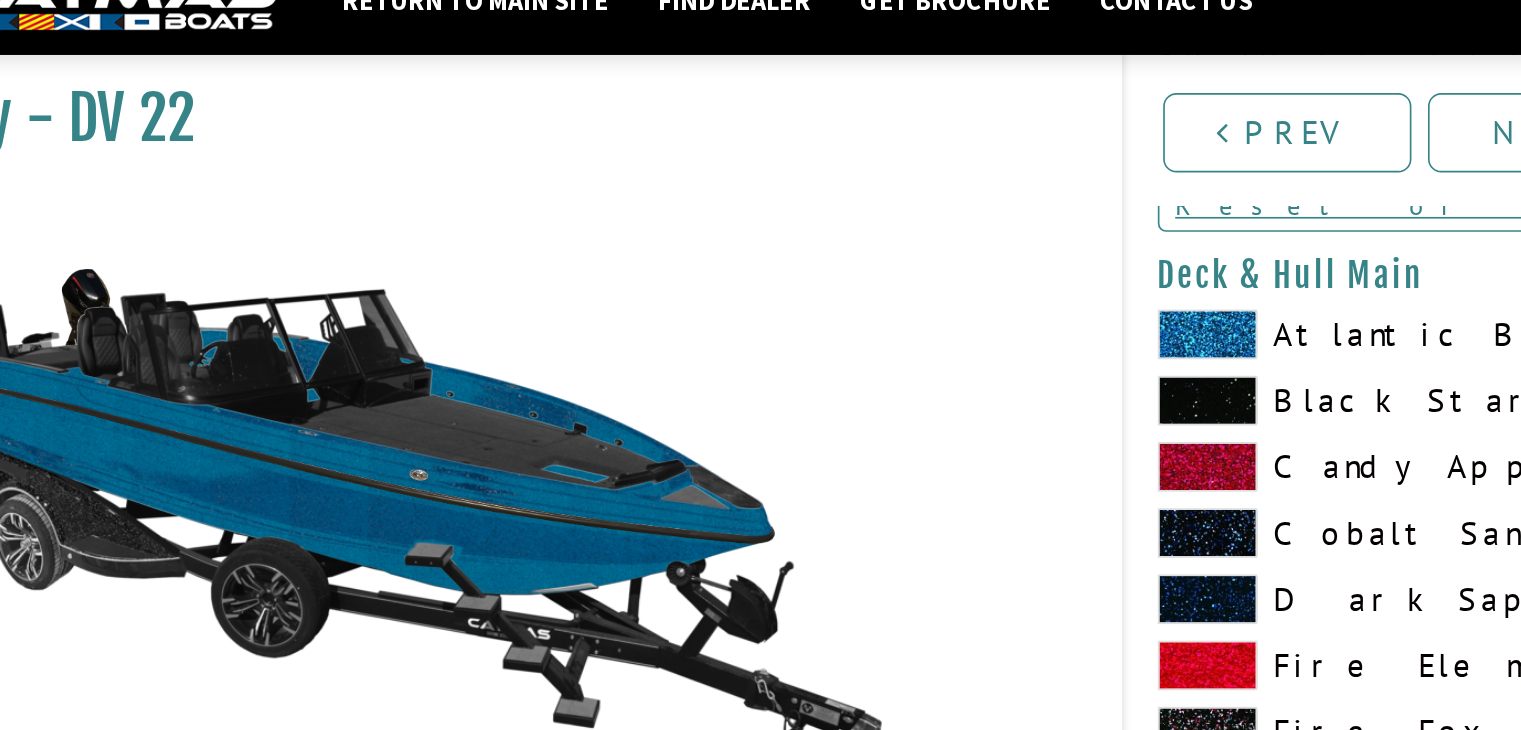 scroll, scrollTop: 187, scrollLeft: 0, axis: vertical 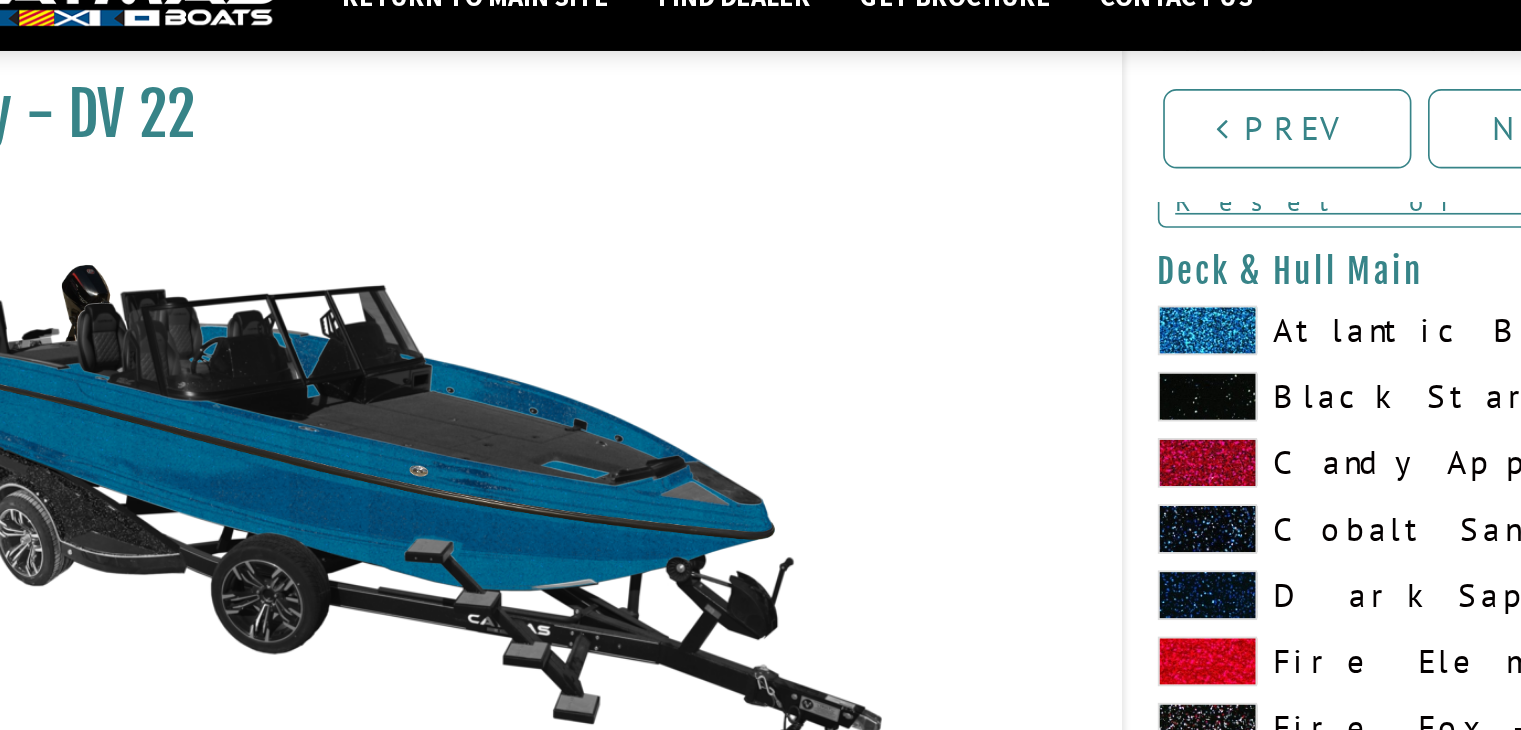 click at bounding box center [793, 315] 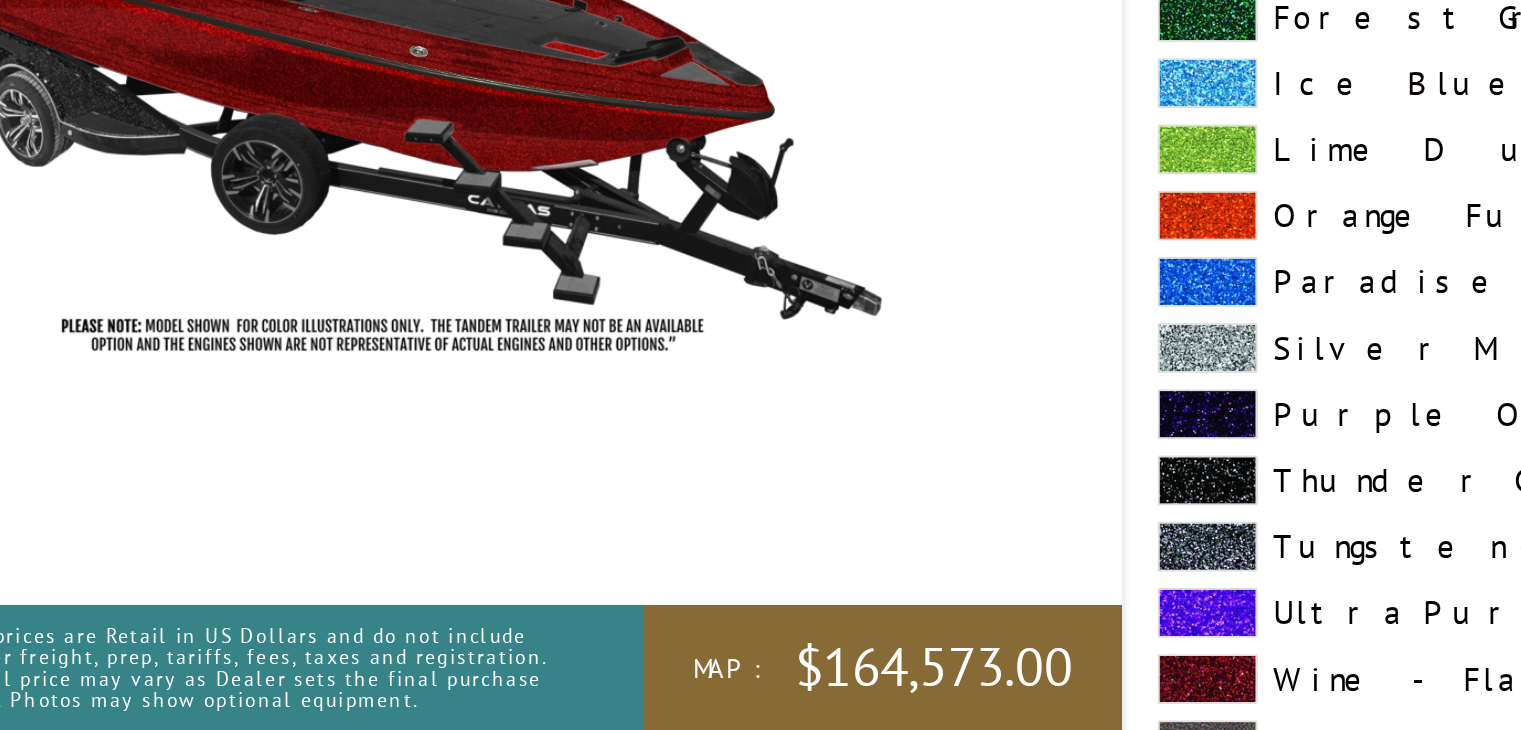scroll, scrollTop: 1628, scrollLeft: 0, axis: vertical 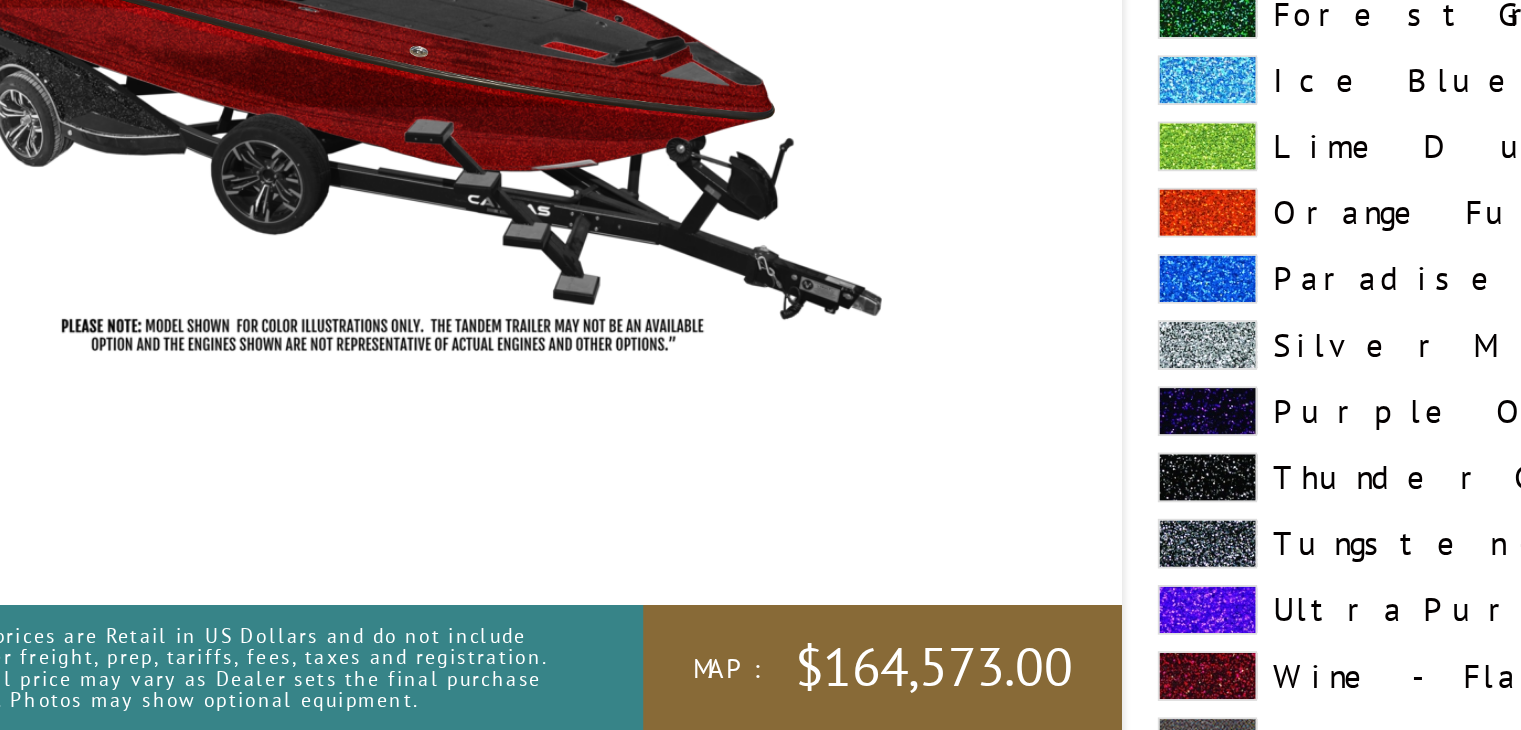 click at bounding box center (793, 497) 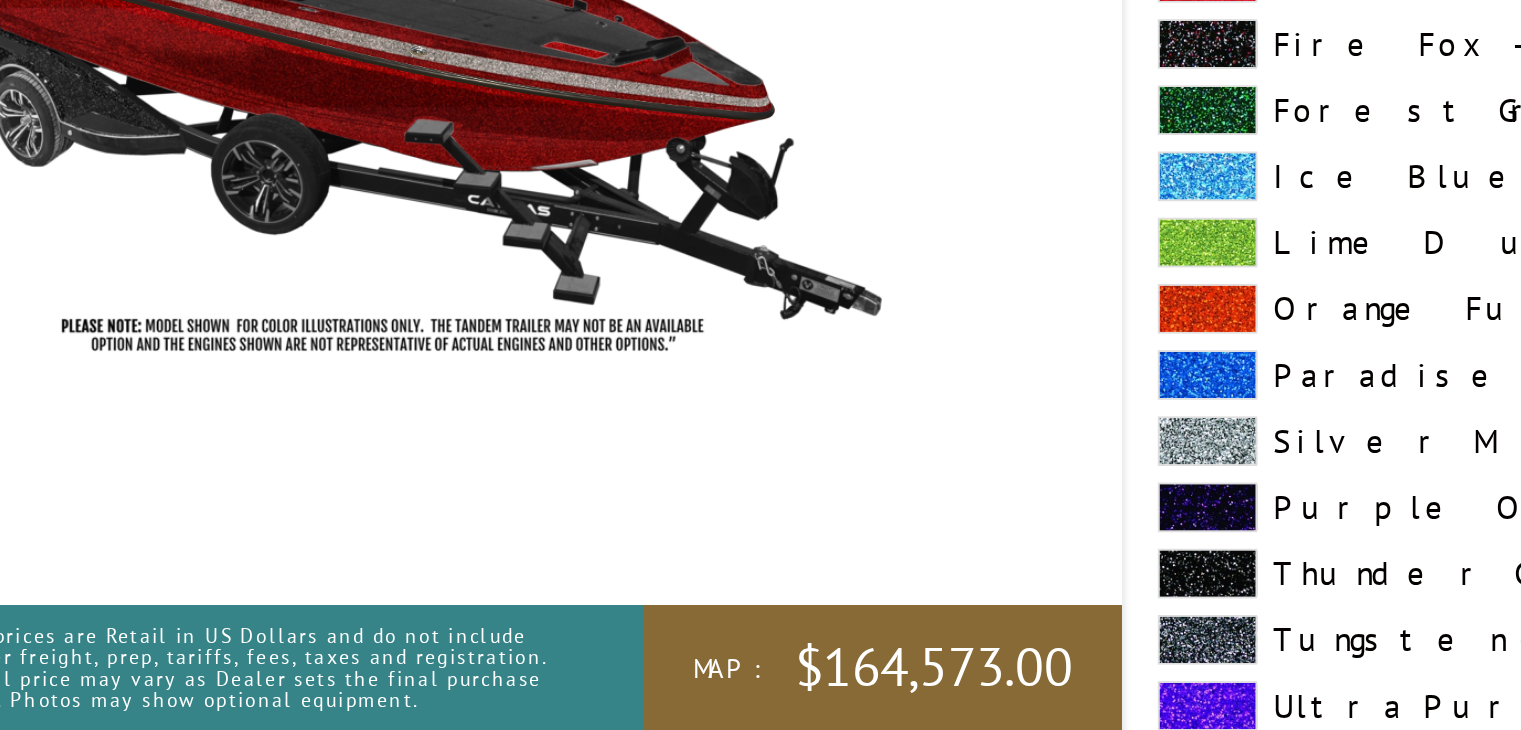scroll, scrollTop: 2796, scrollLeft: 0, axis: vertical 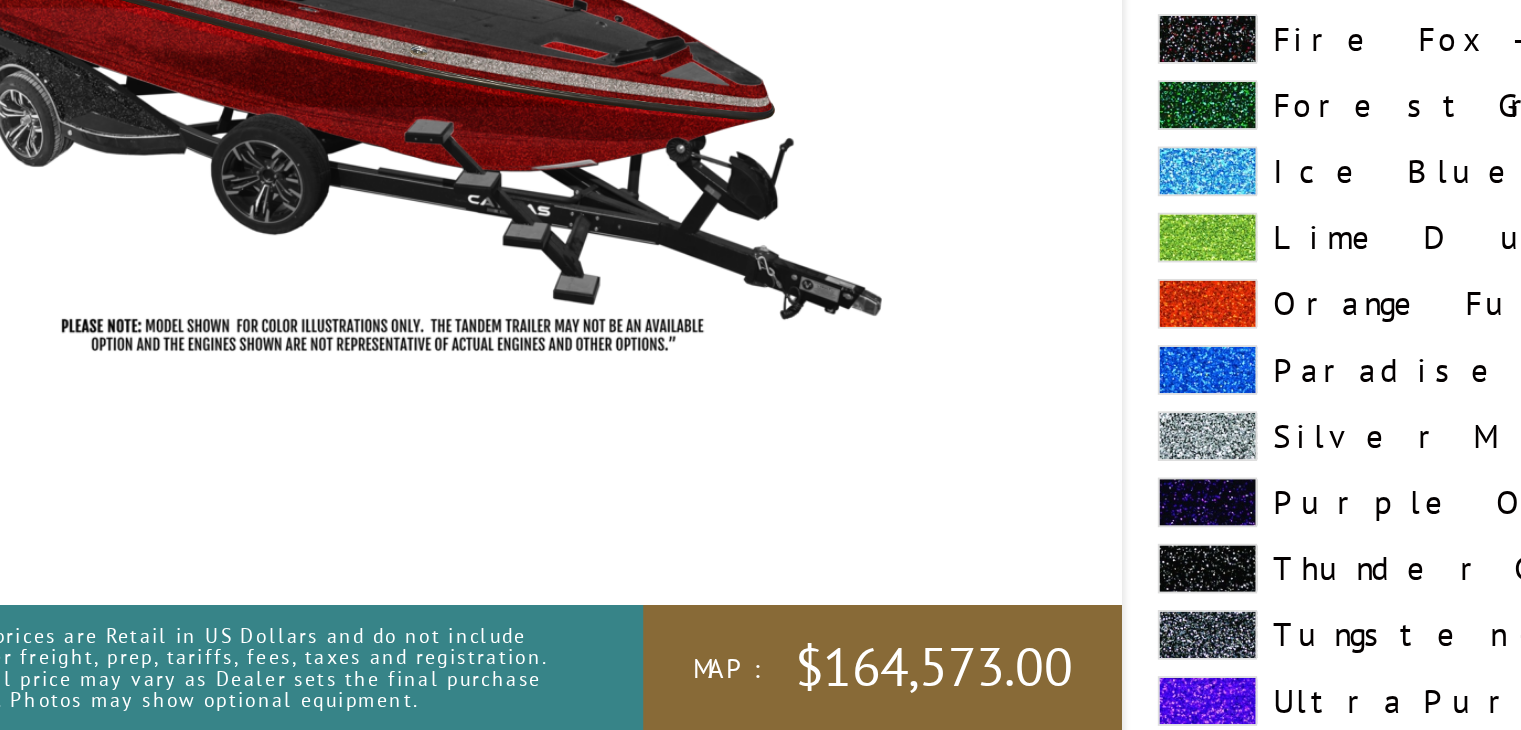 click at bounding box center [793, 552] 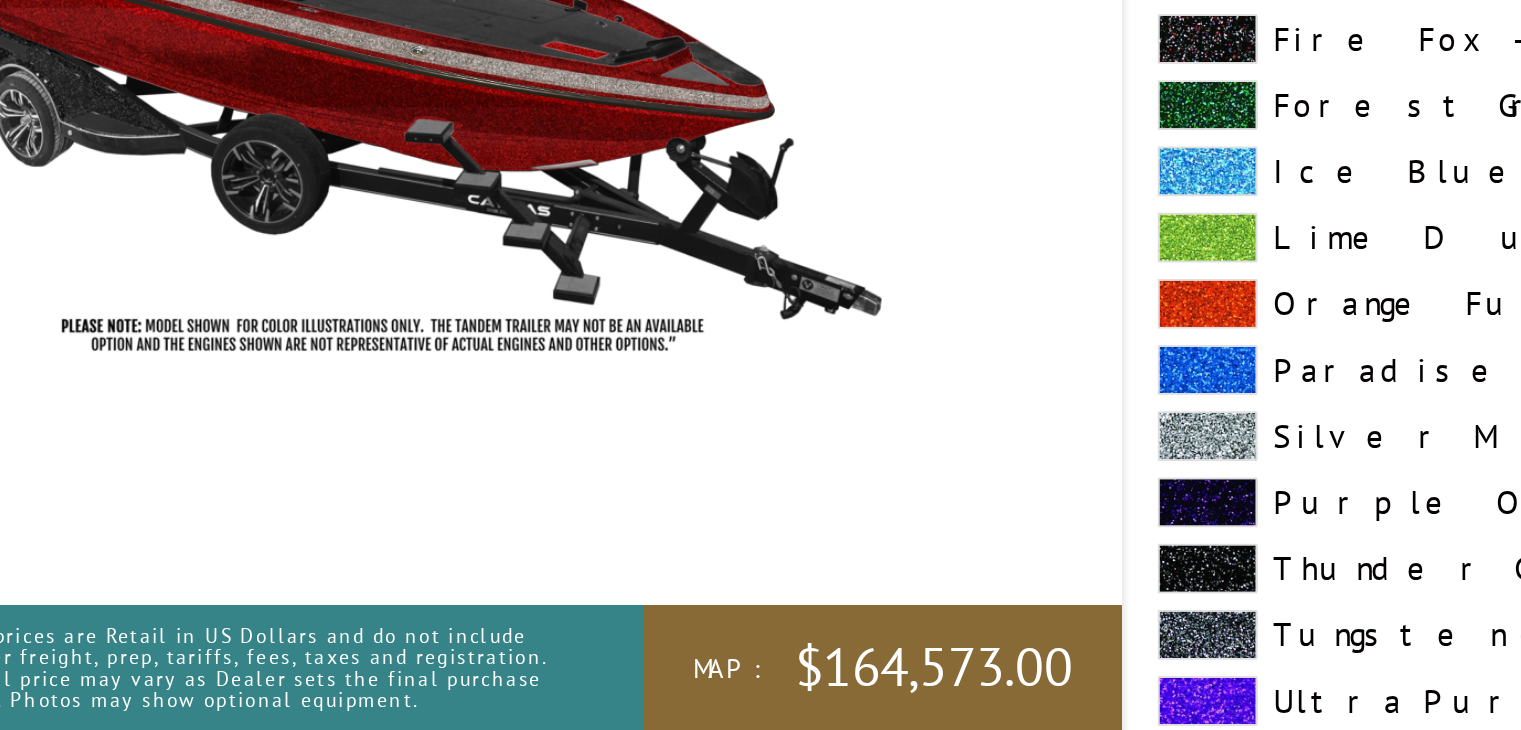 click at bounding box center (793, 552) 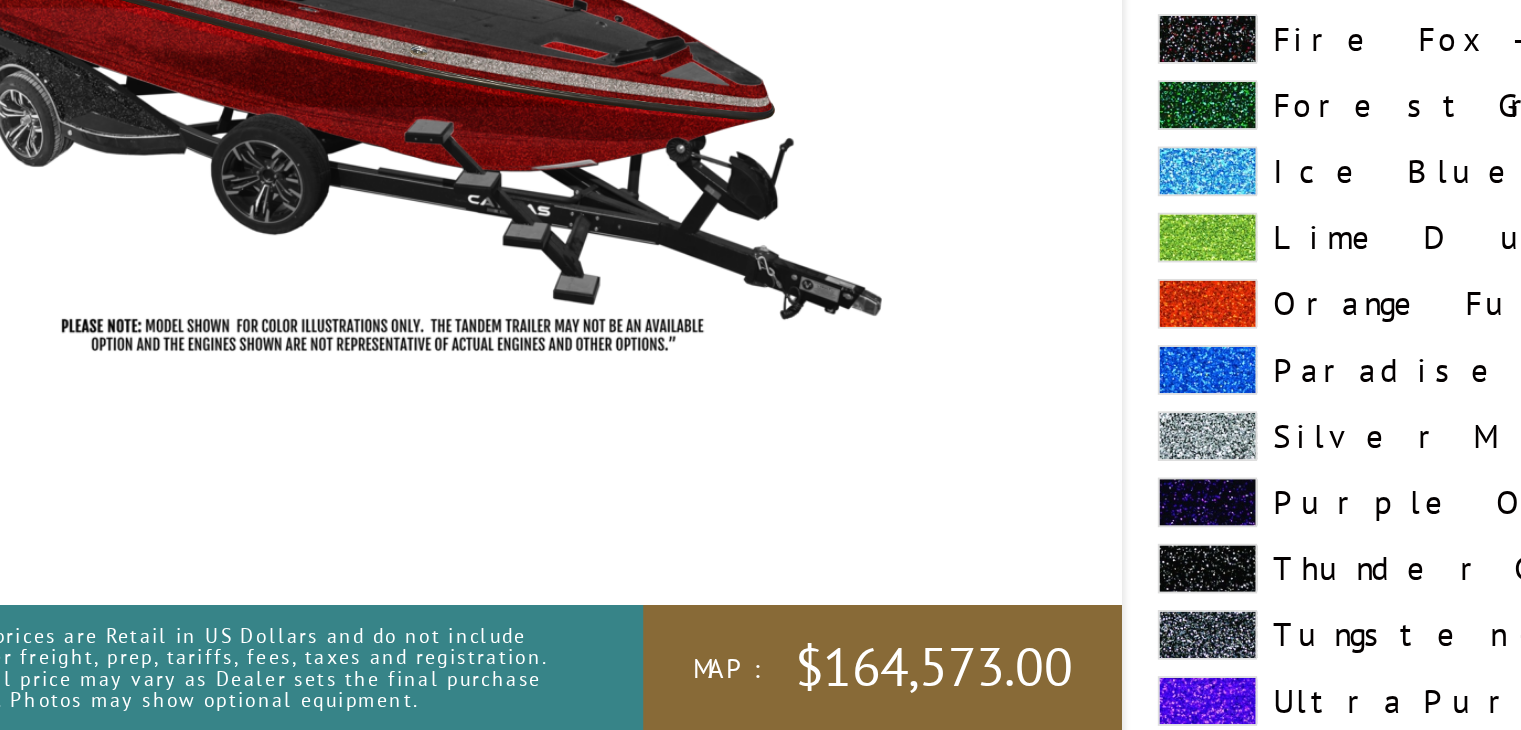 click at bounding box center (793, 552) 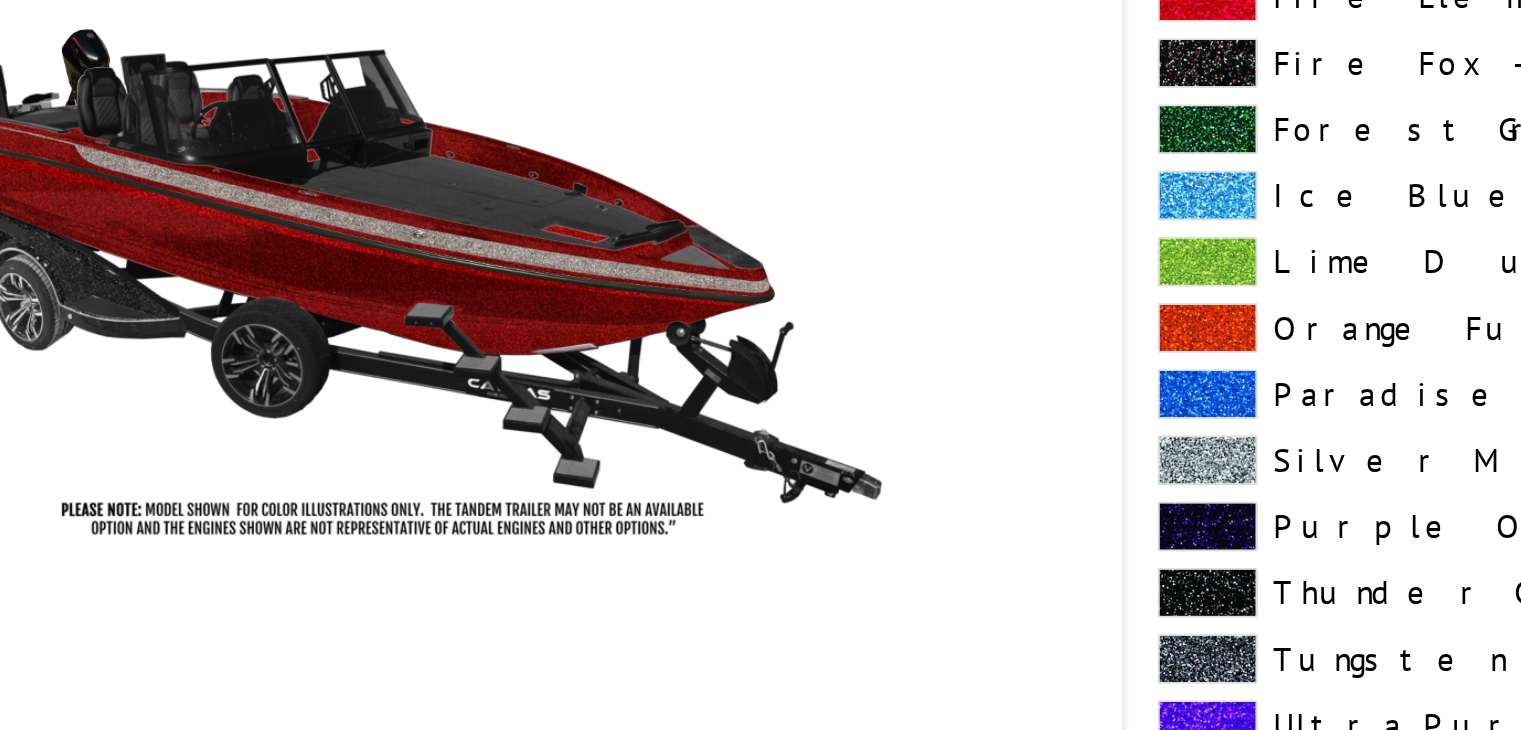 scroll, scrollTop: 3715, scrollLeft: 0, axis: vertical 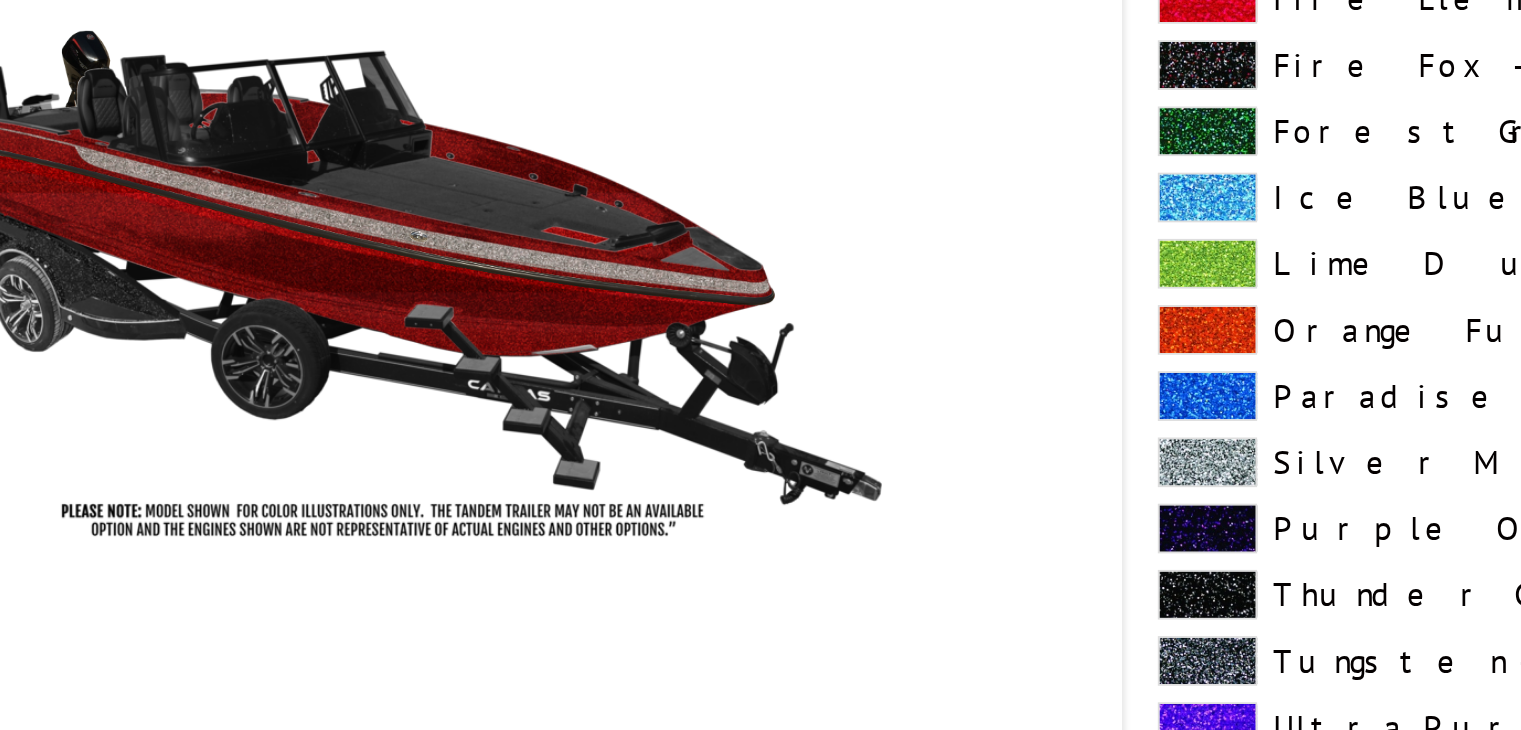 click at bounding box center (793, 456) 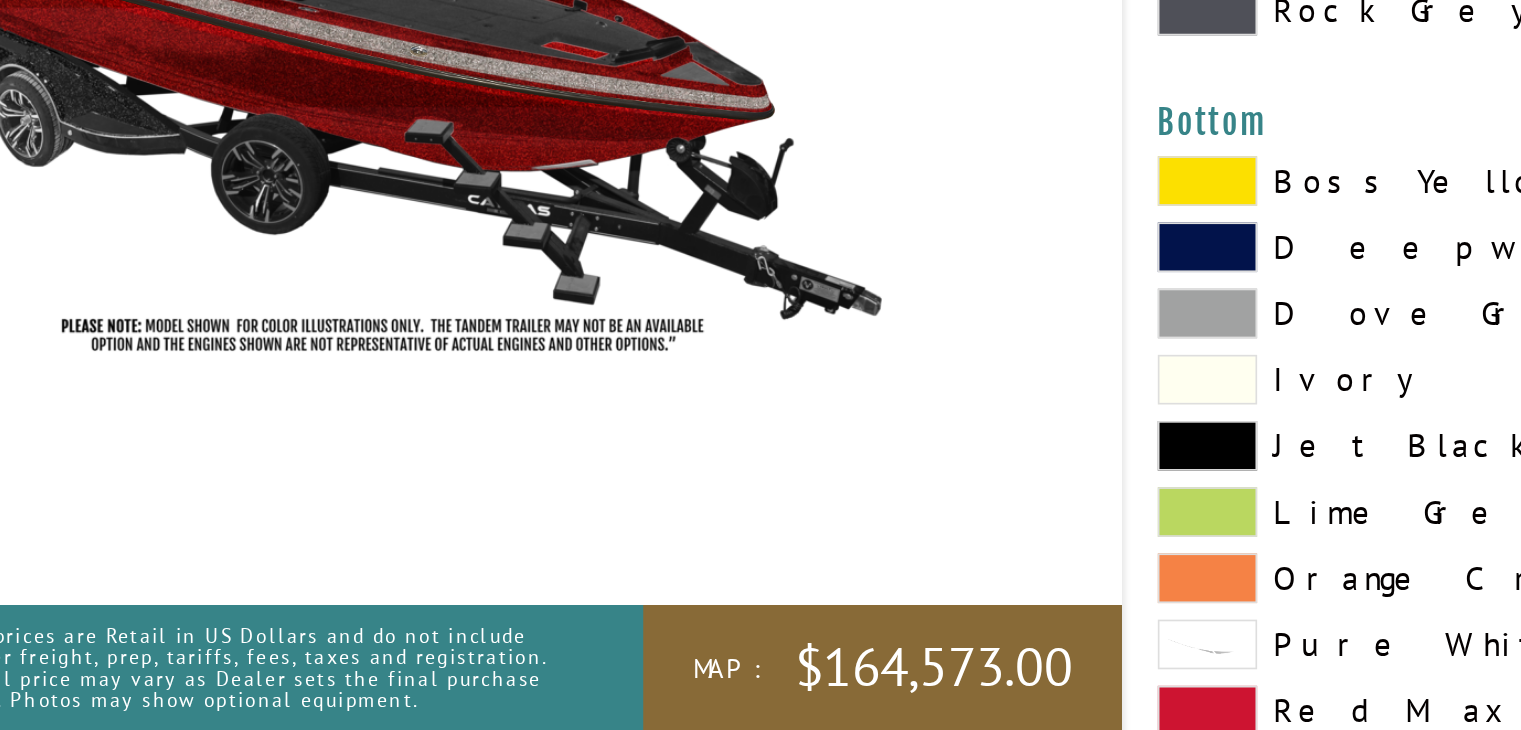 scroll, scrollTop: 4517, scrollLeft: 0, axis: vertical 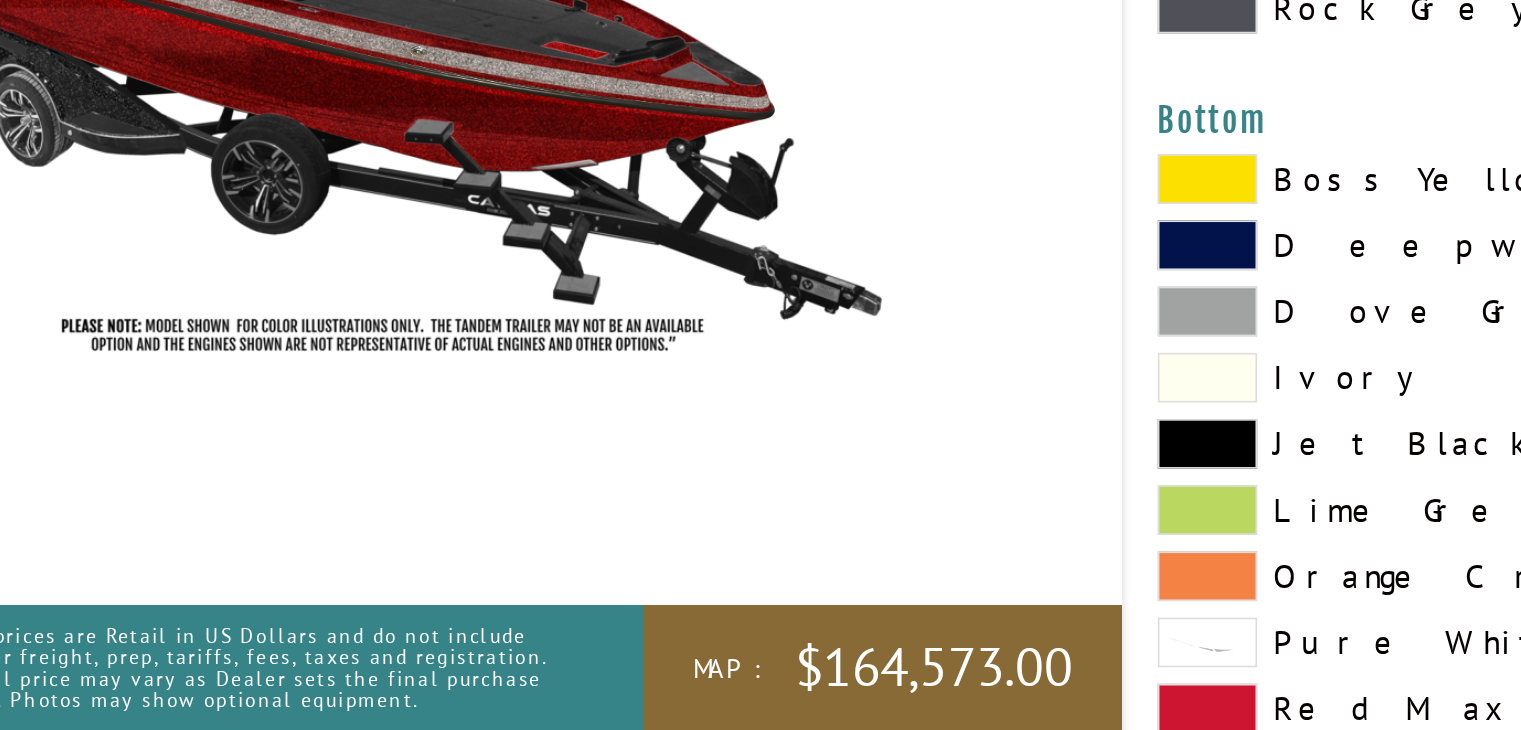 click at bounding box center [793, 557] 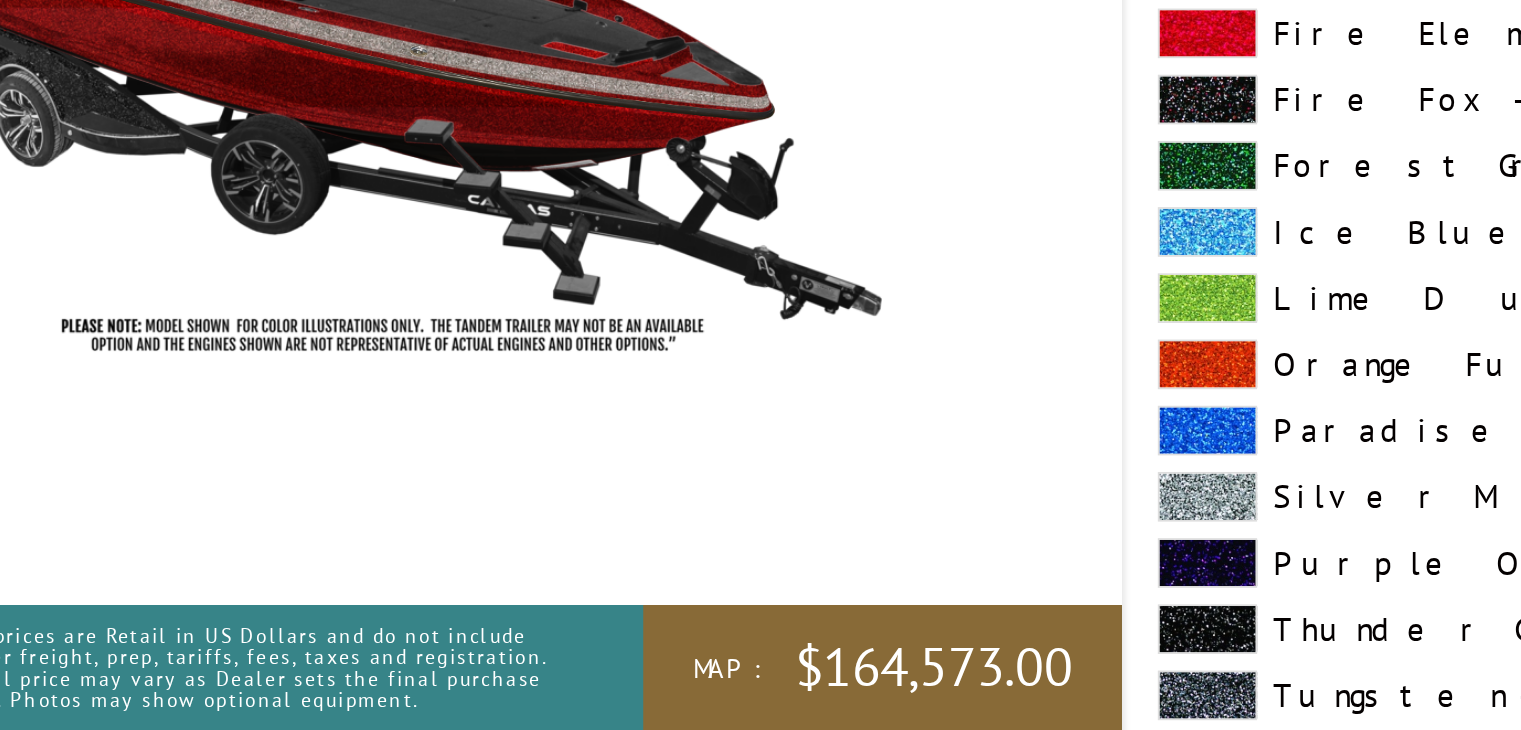 scroll, scrollTop: 5267, scrollLeft: 0, axis: vertical 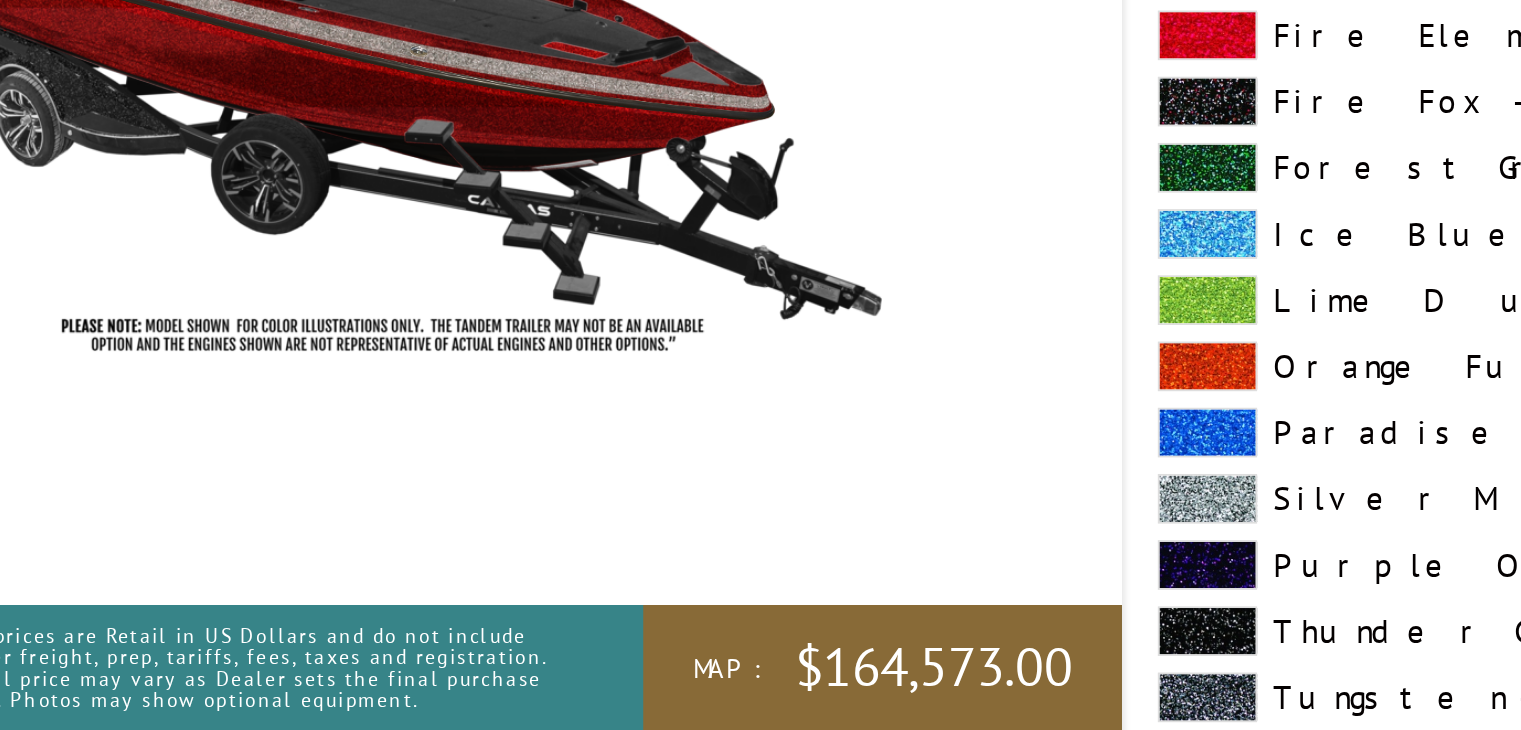 click at bounding box center [793, 590] 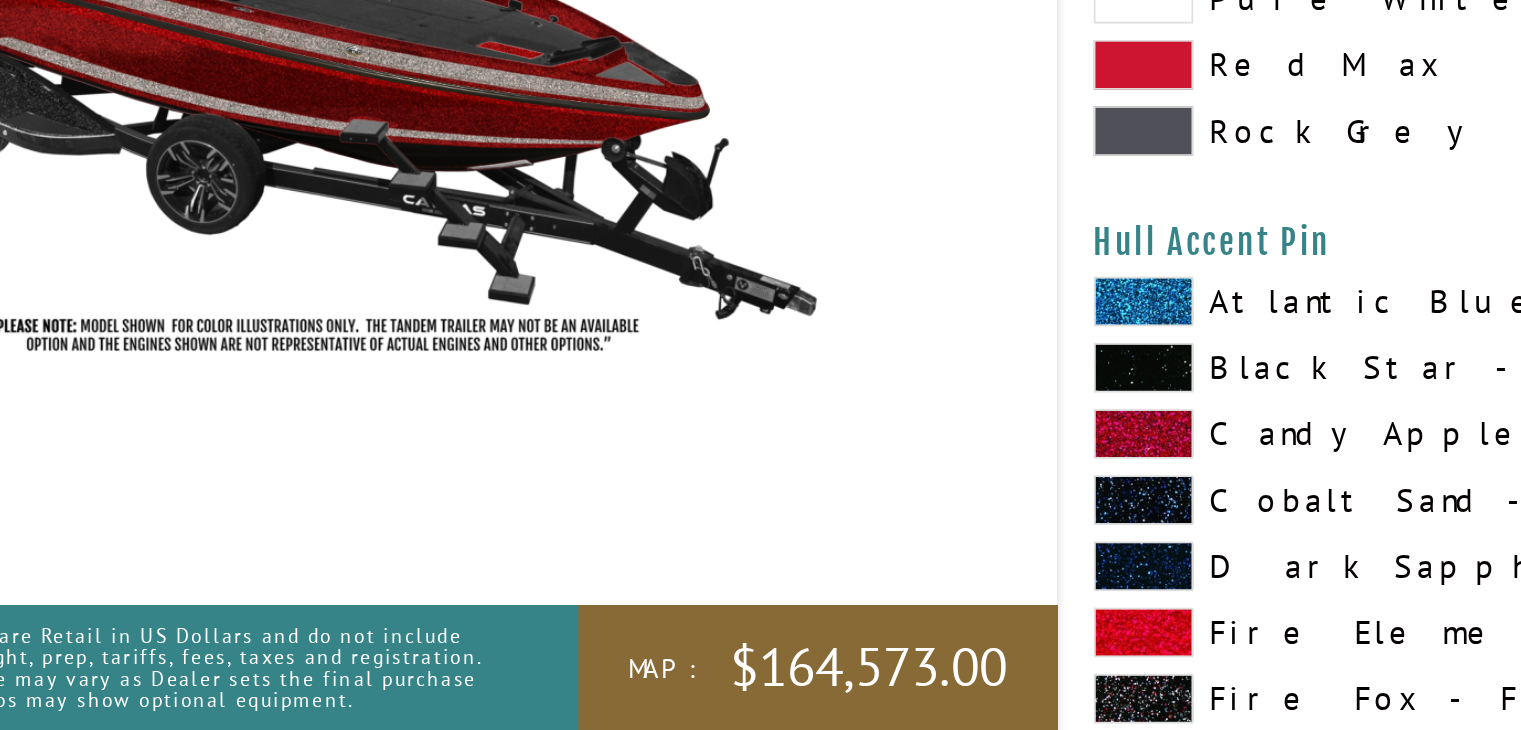 scroll, scrollTop: 6159, scrollLeft: 0, axis: vertical 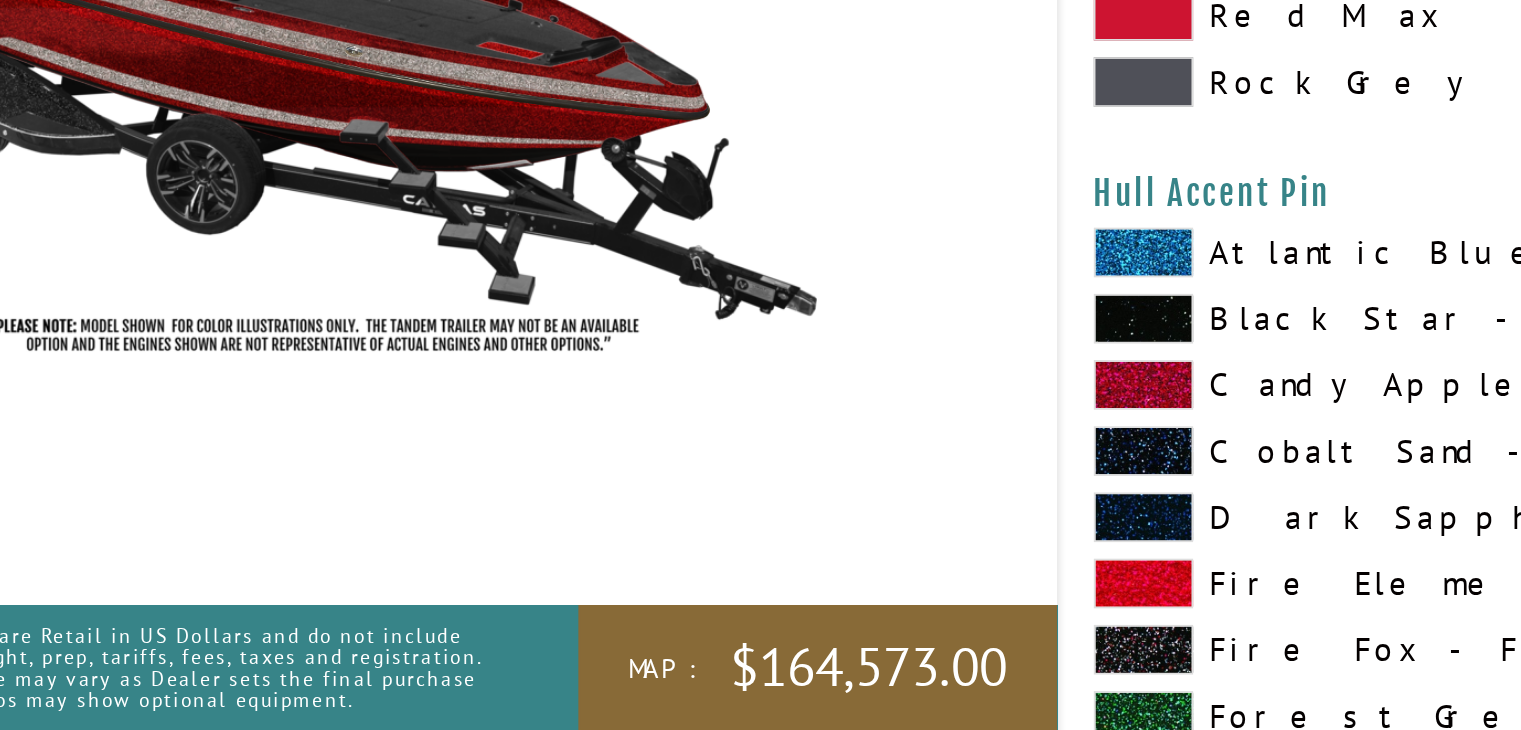 click at bounding box center (793, 481) 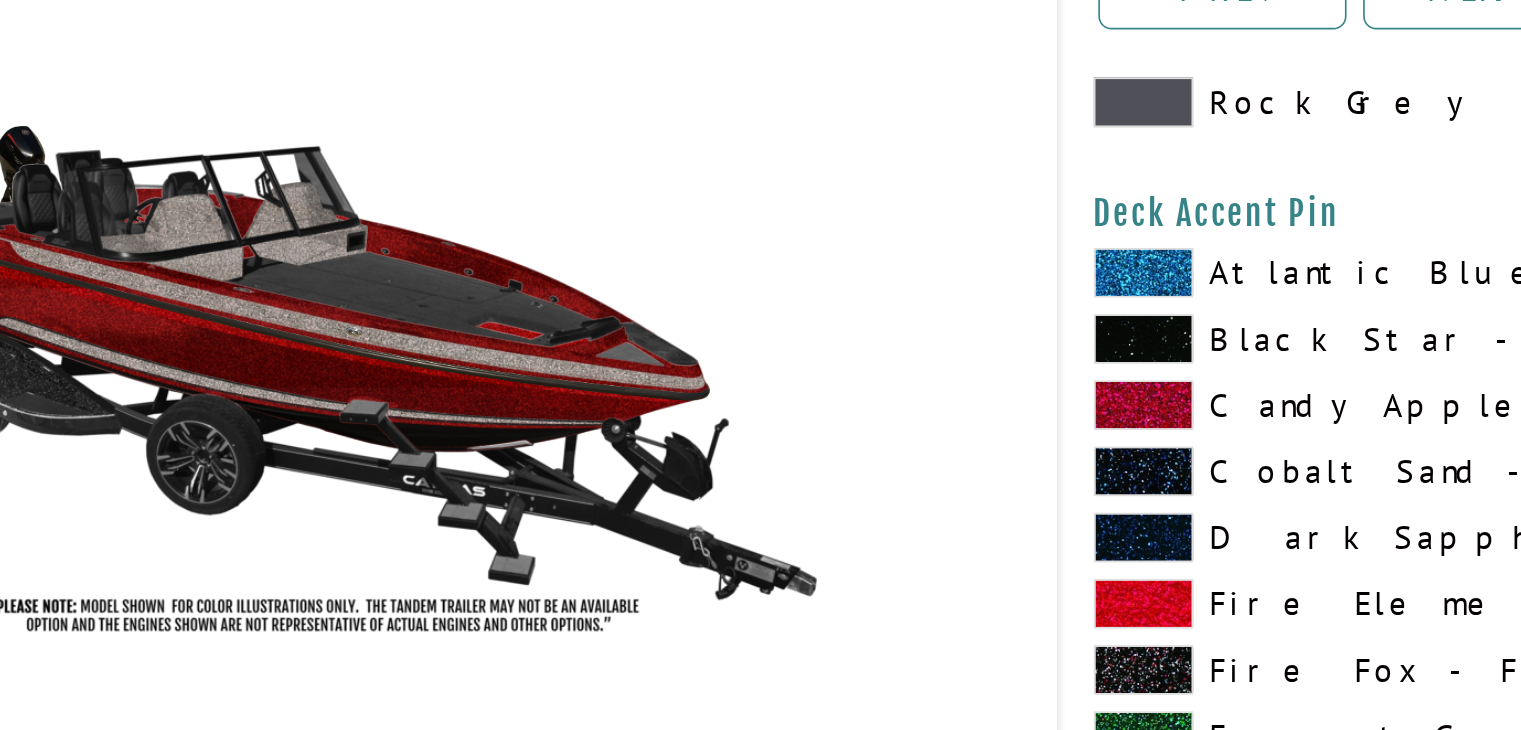 scroll, scrollTop: 2584, scrollLeft: 0, axis: vertical 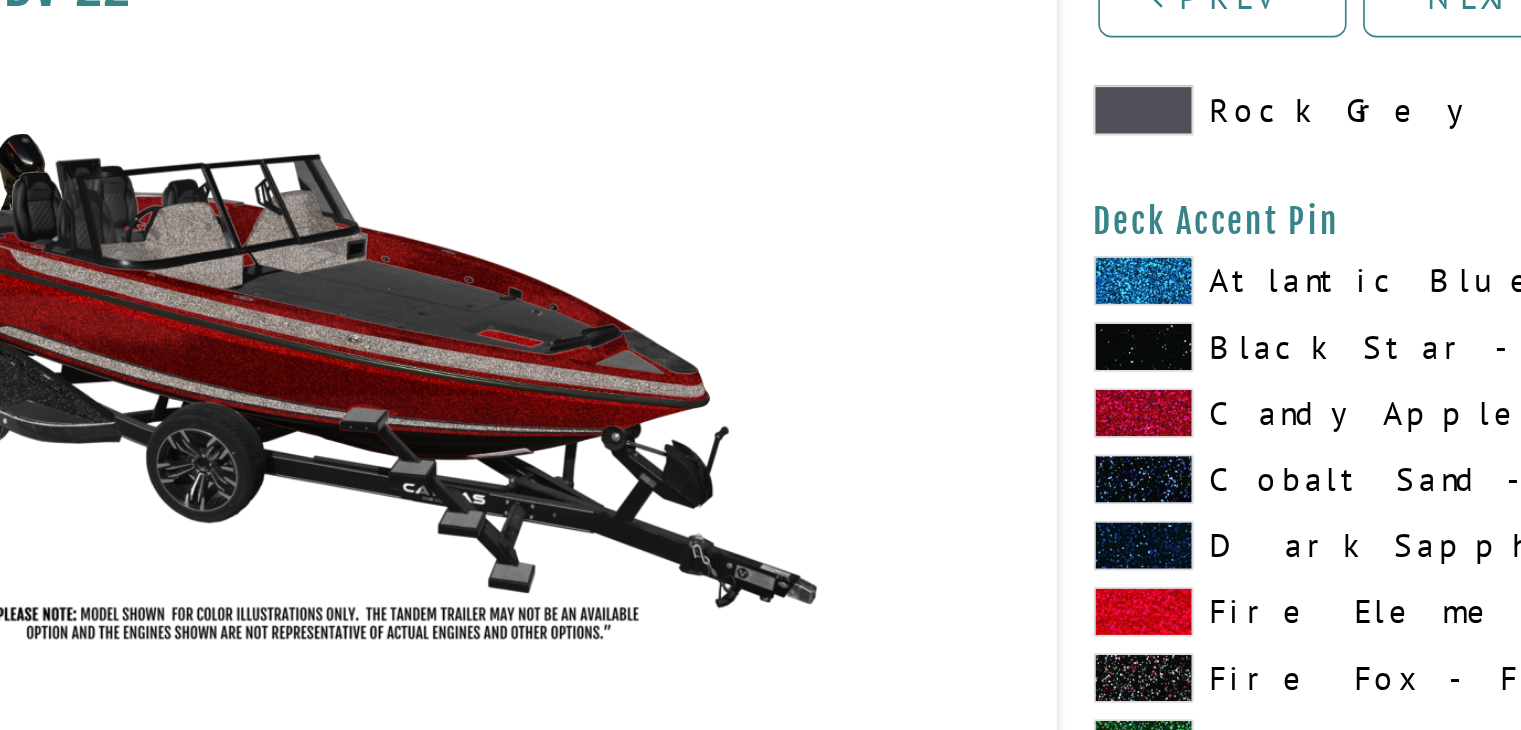 click at bounding box center (793, 324) 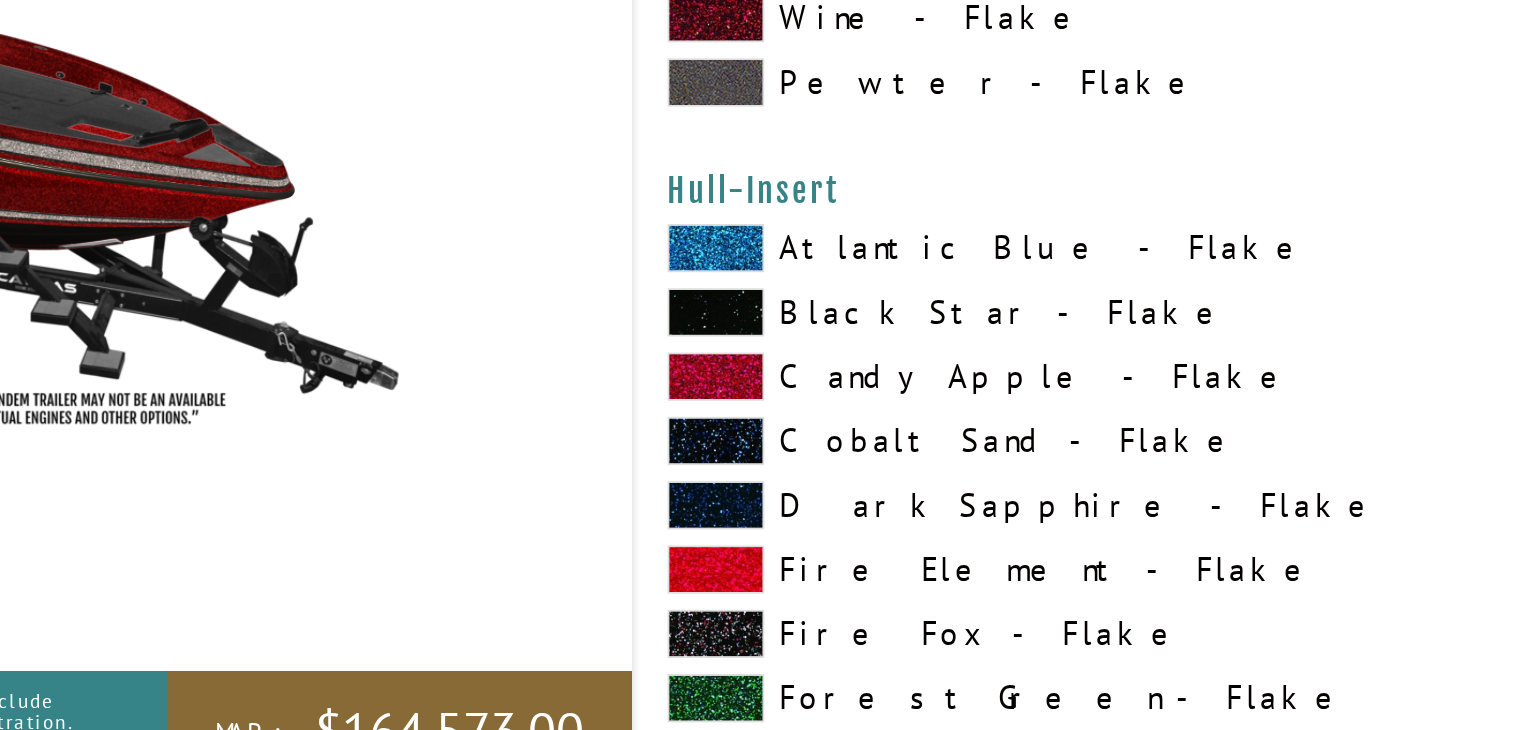 scroll, scrollTop: 7032, scrollLeft: 0, axis: vertical 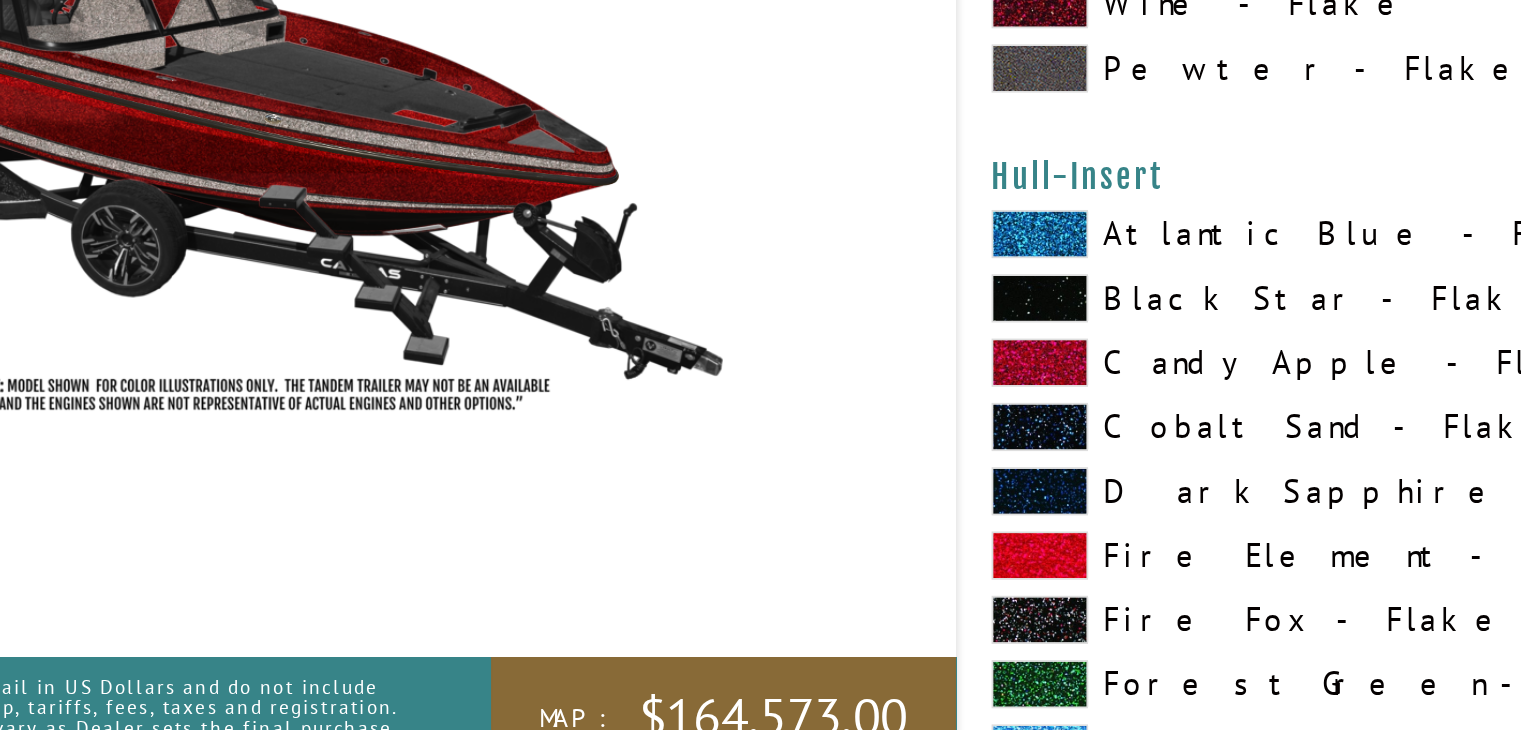 click at bounding box center (793, 431) 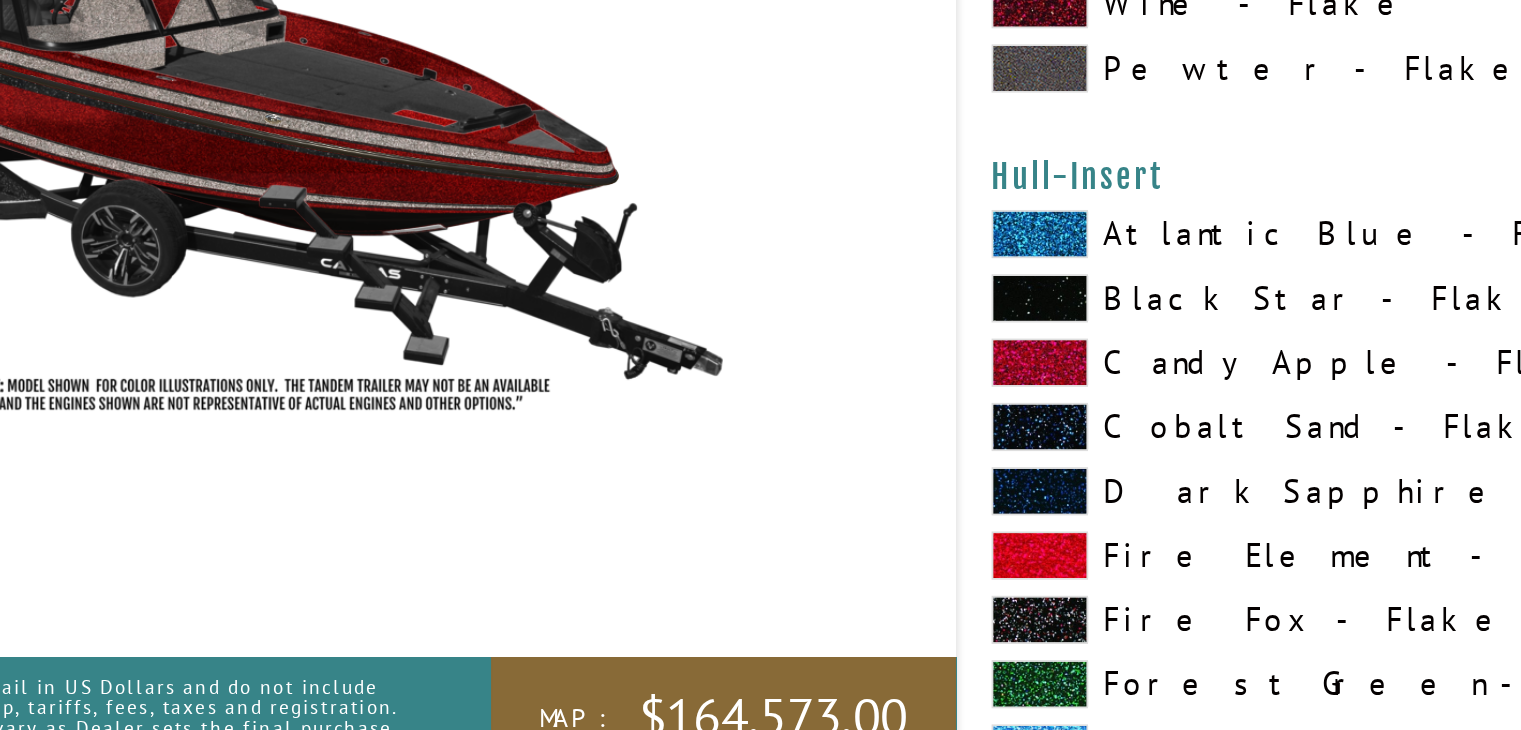 click at bounding box center [793, 431] 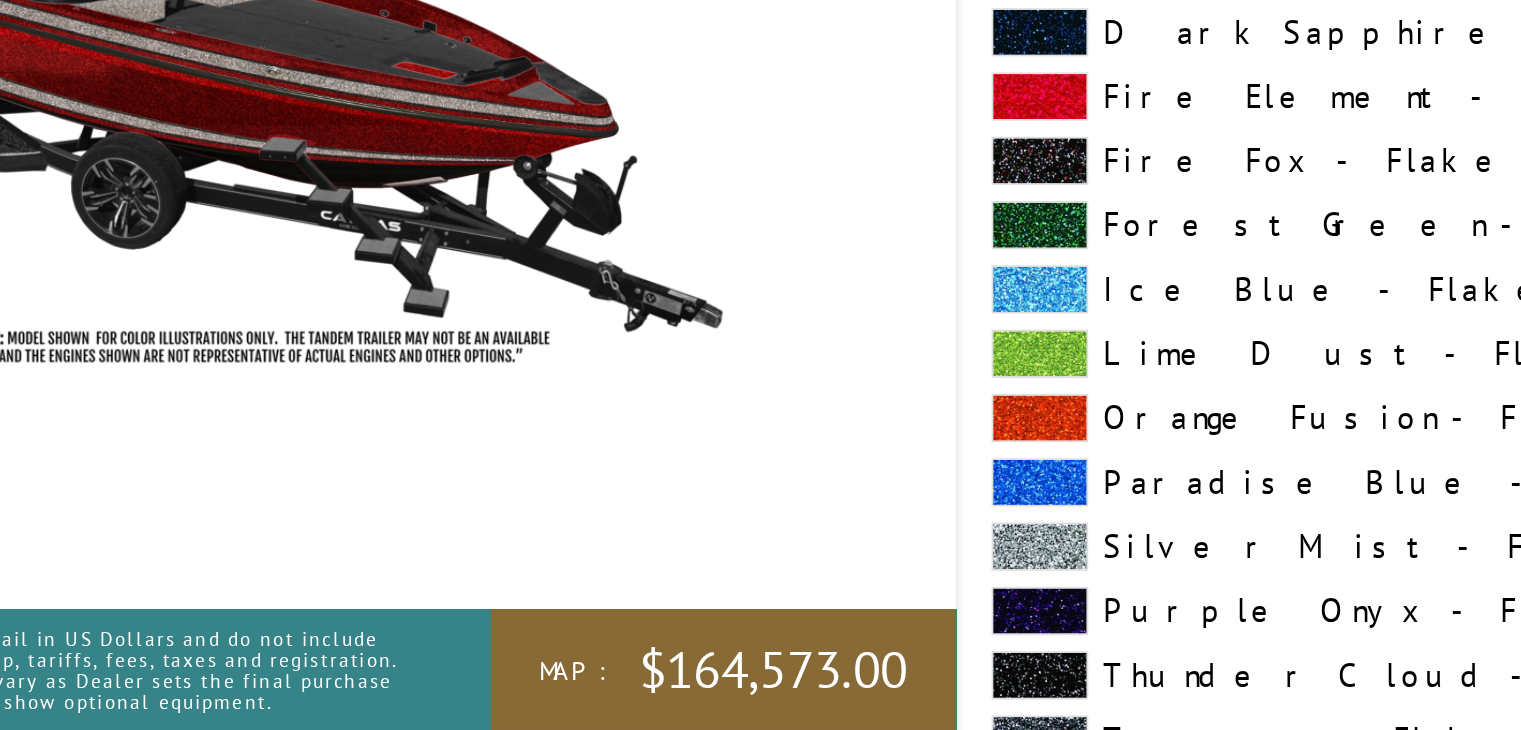 scroll, scrollTop: 7290, scrollLeft: 0, axis: vertical 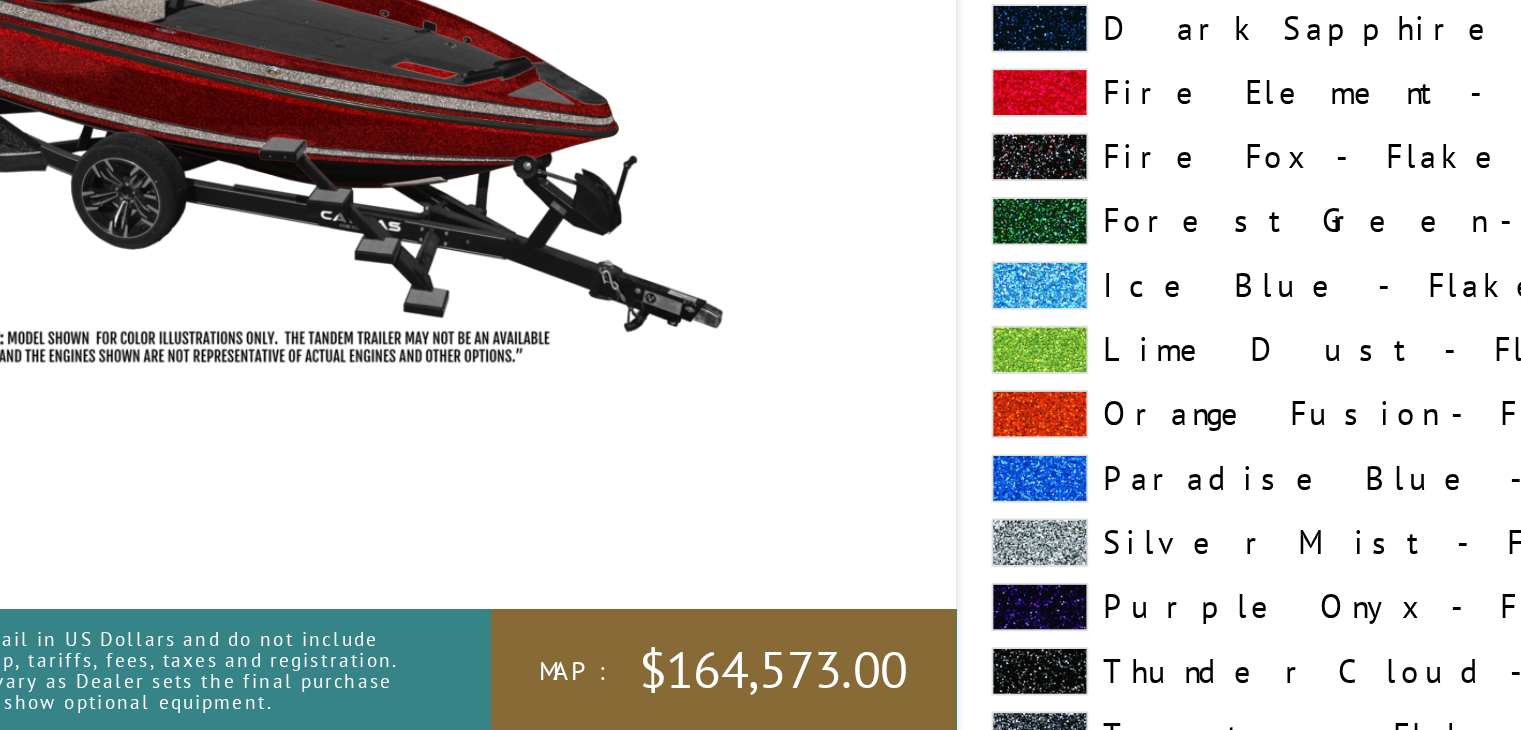 click at bounding box center (793, 613) 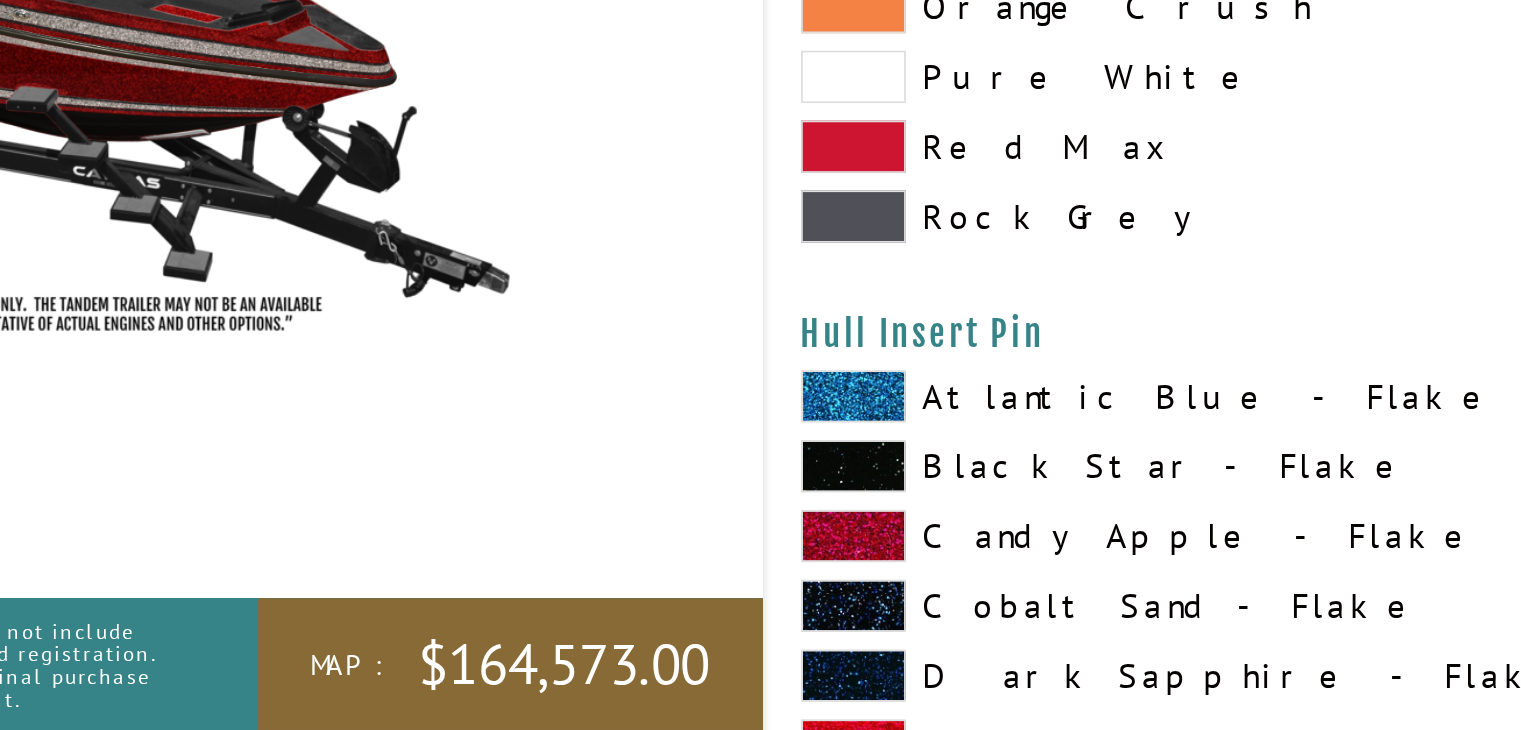 scroll, scrollTop: 8108, scrollLeft: 0, axis: vertical 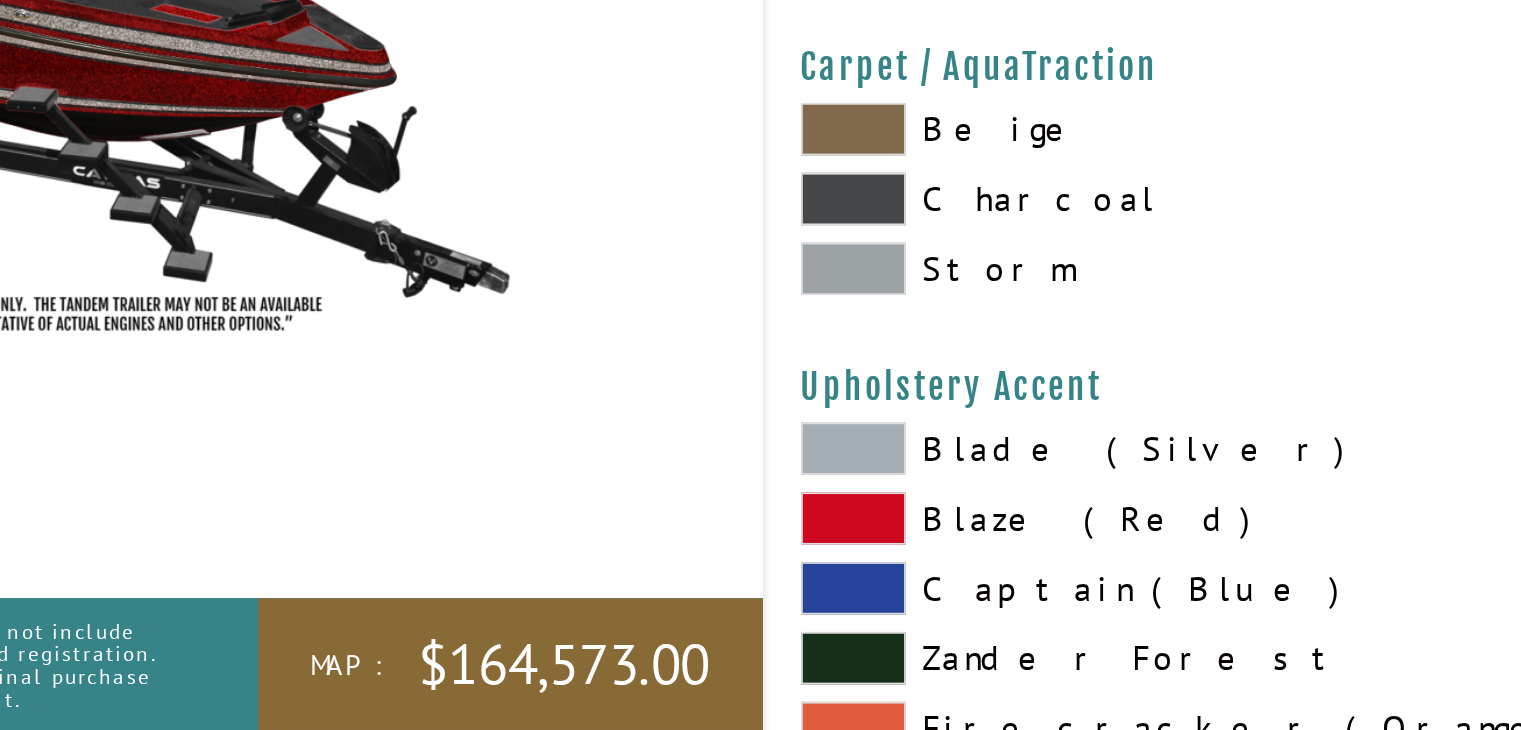 click at bounding box center [793, 465] 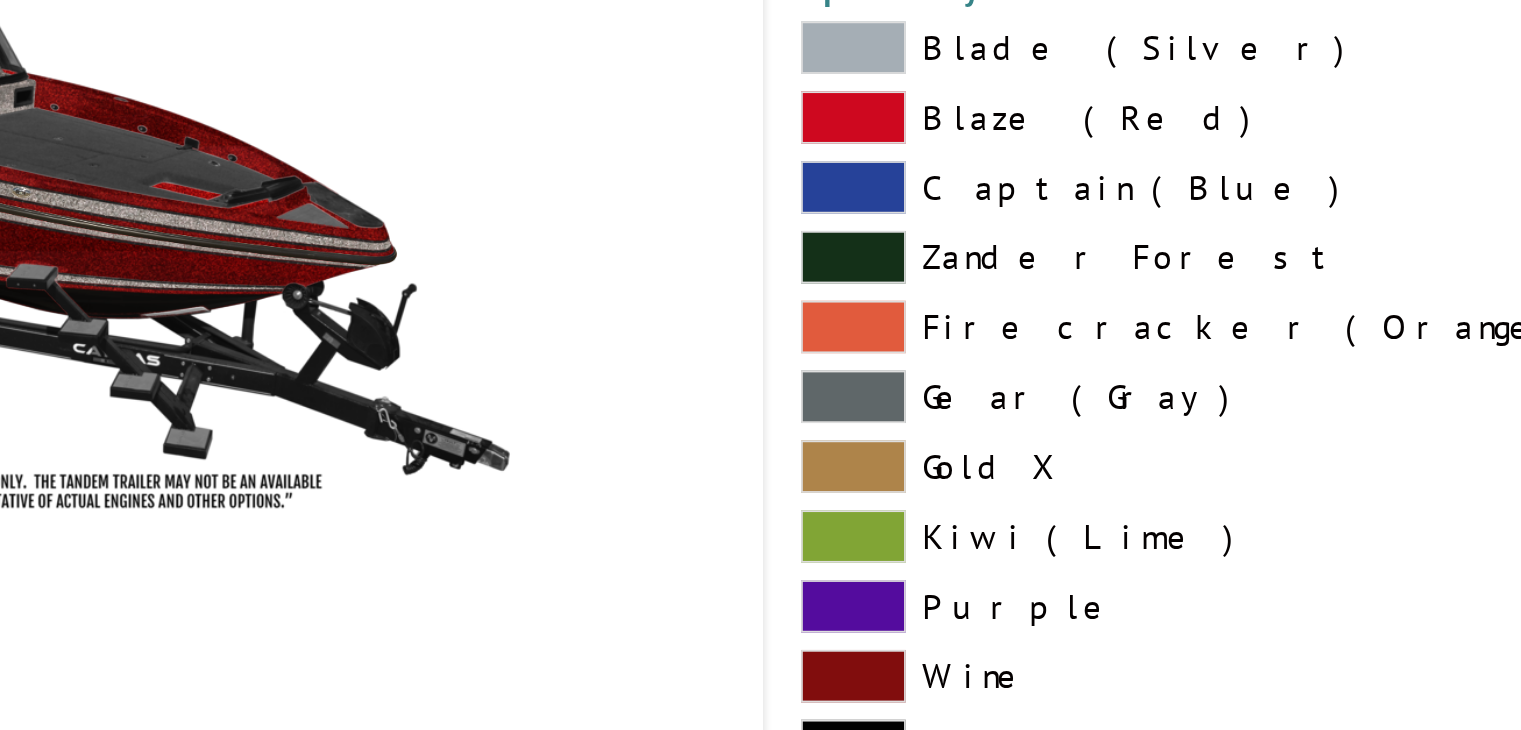 scroll, scrollTop: 9415, scrollLeft: 0, axis: vertical 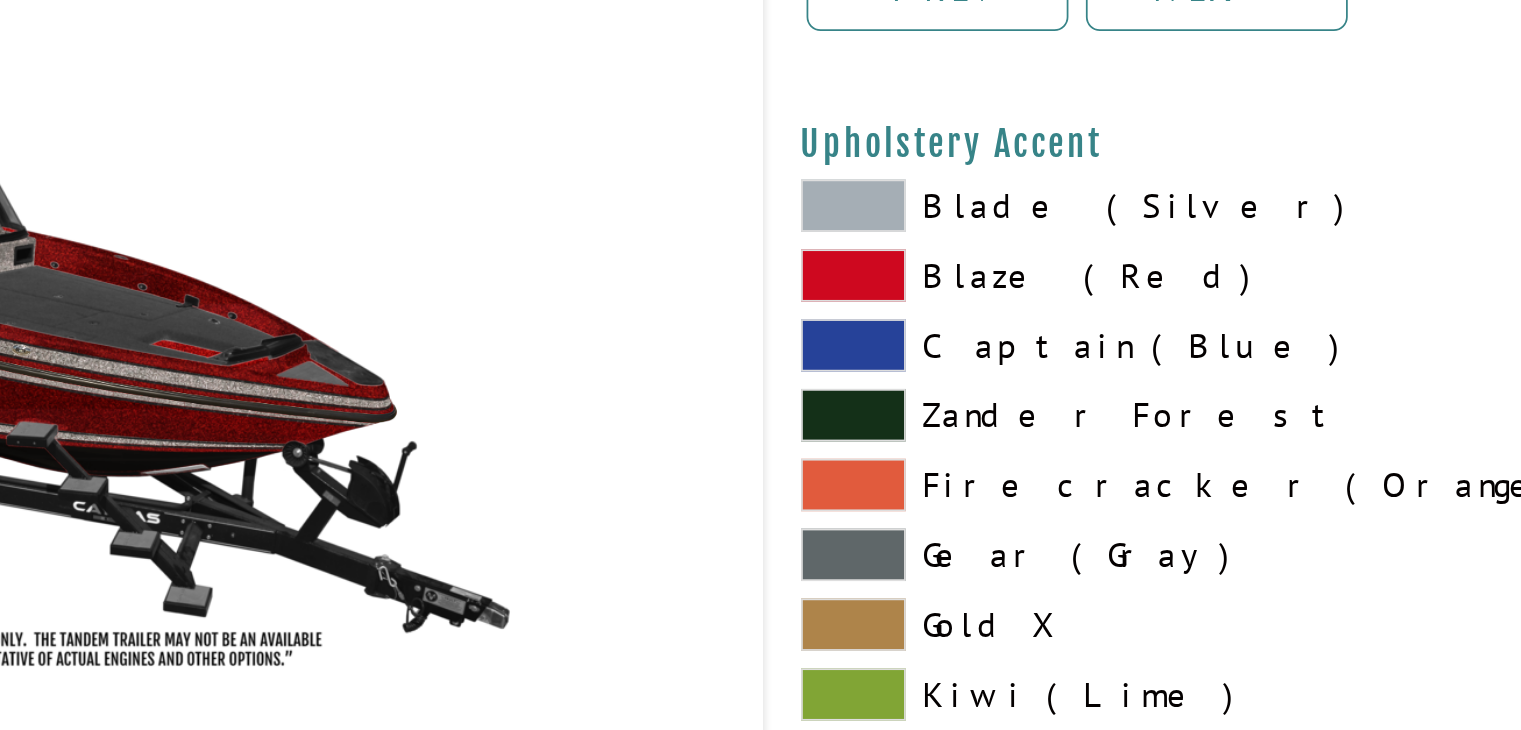 click at bounding box center [793, 237] 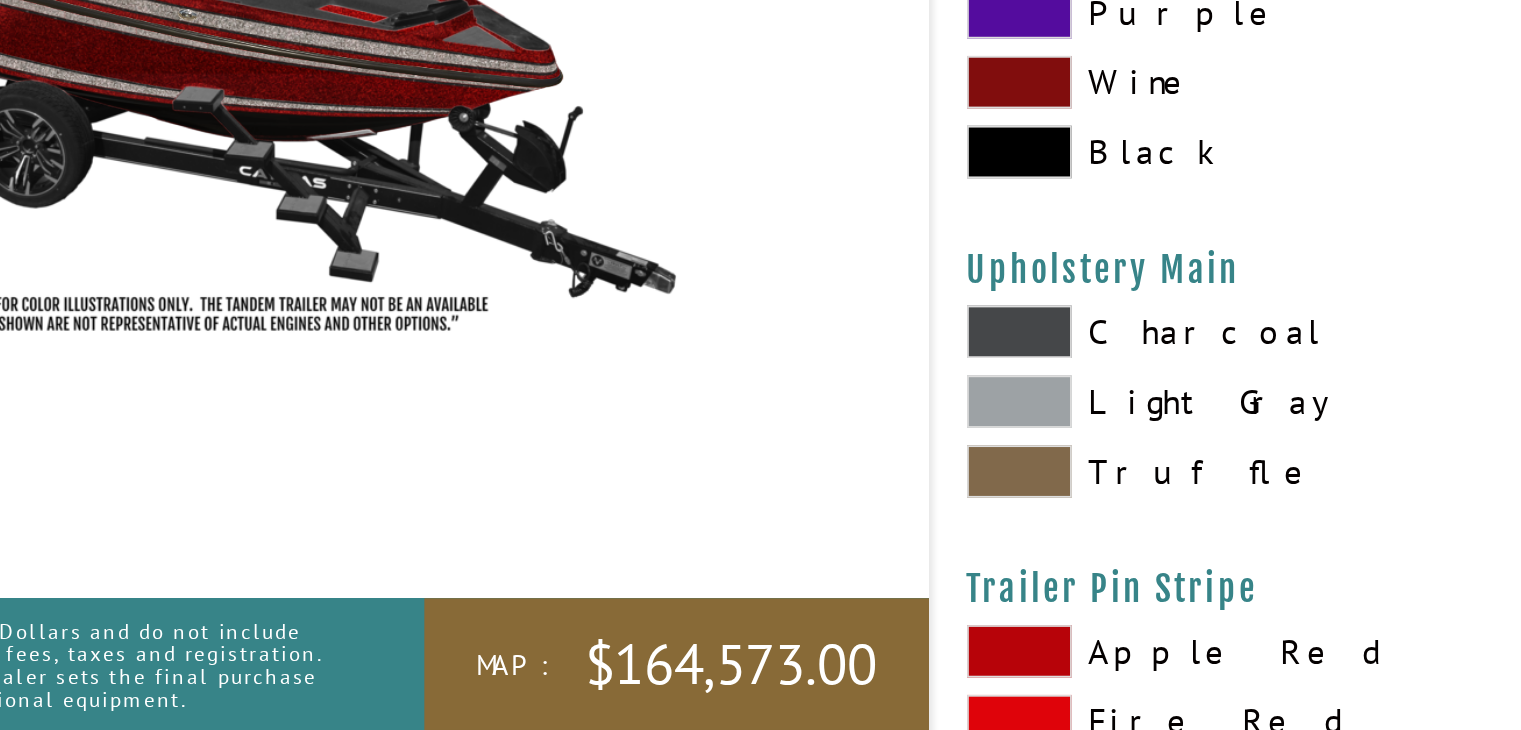 scroll, scrollTop: 9666, scrollLeft: 0, axis: vertical 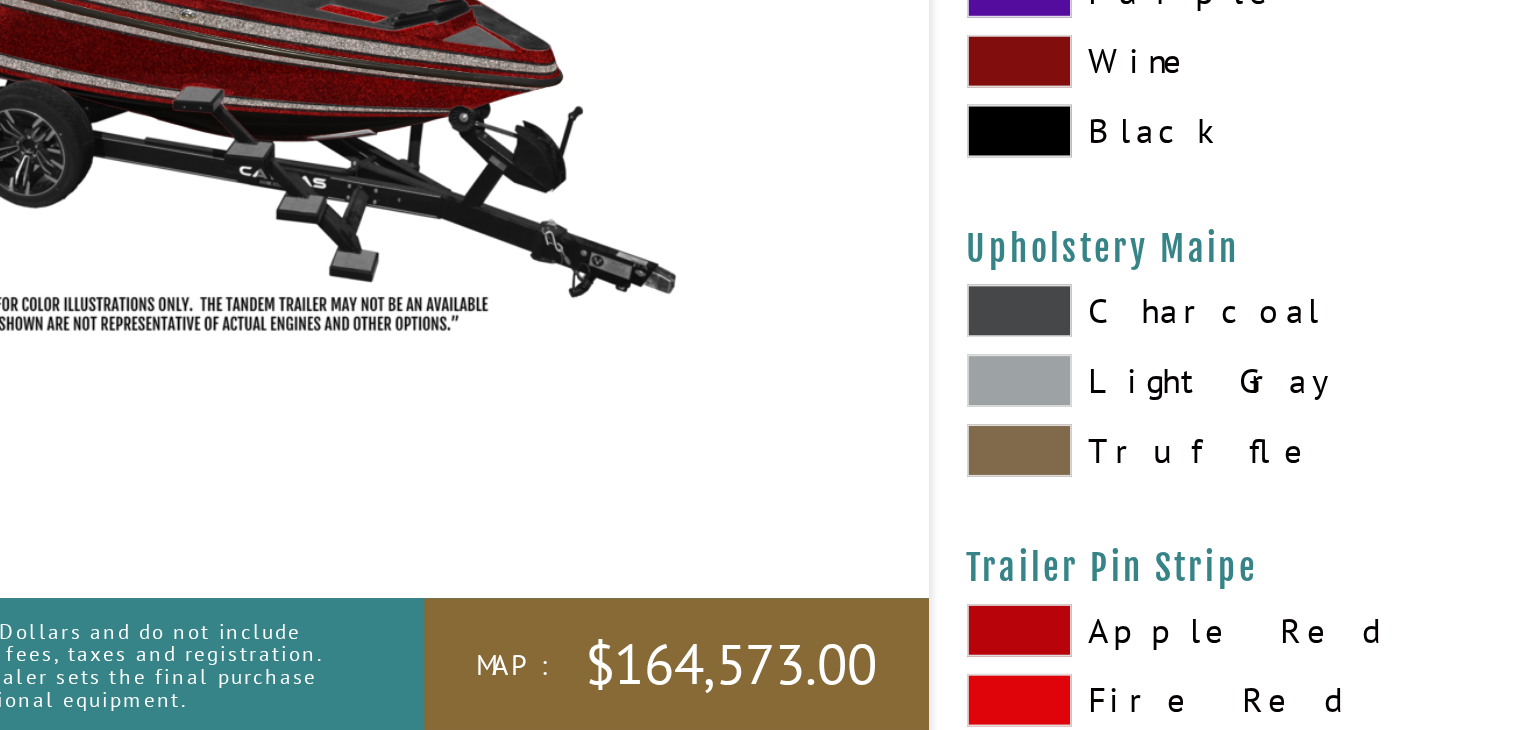 click at bounding box center (793, 529) 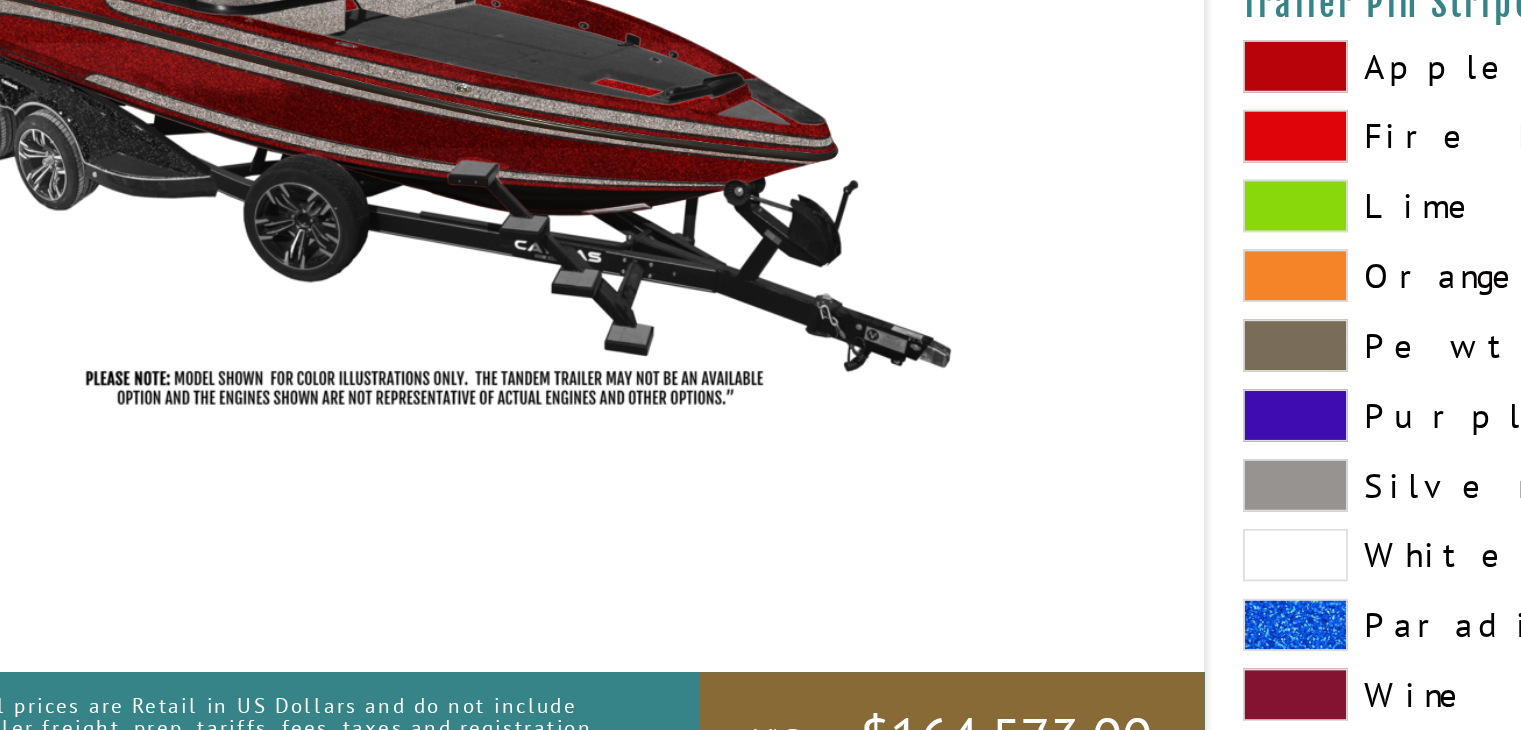 scroll, scrollTop: 10031, scrollLeft: 0, axis: vertical 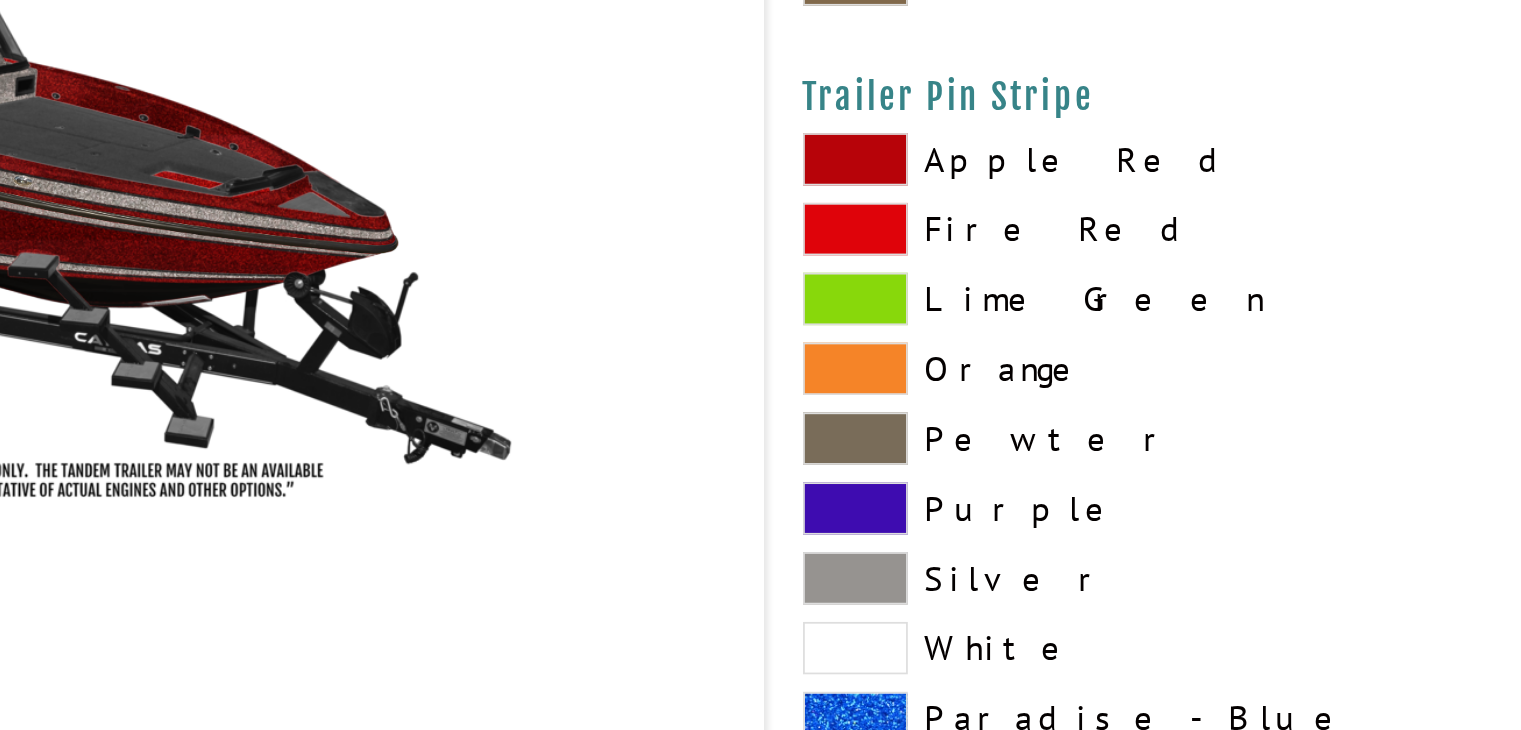 click at bounding box center [793, 547] 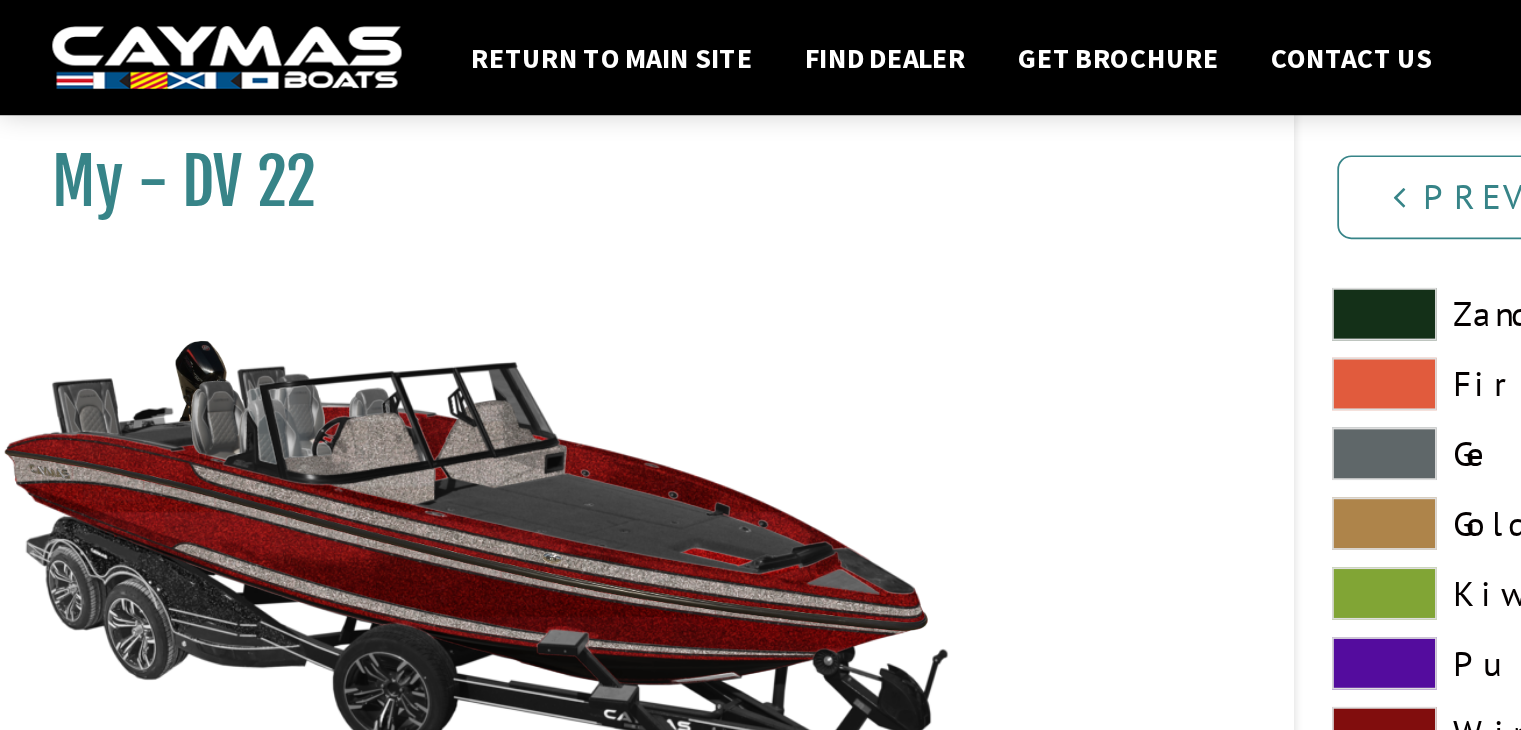 scroll, scrollTop: 9574, scrollLeft: 0, axis: vertical 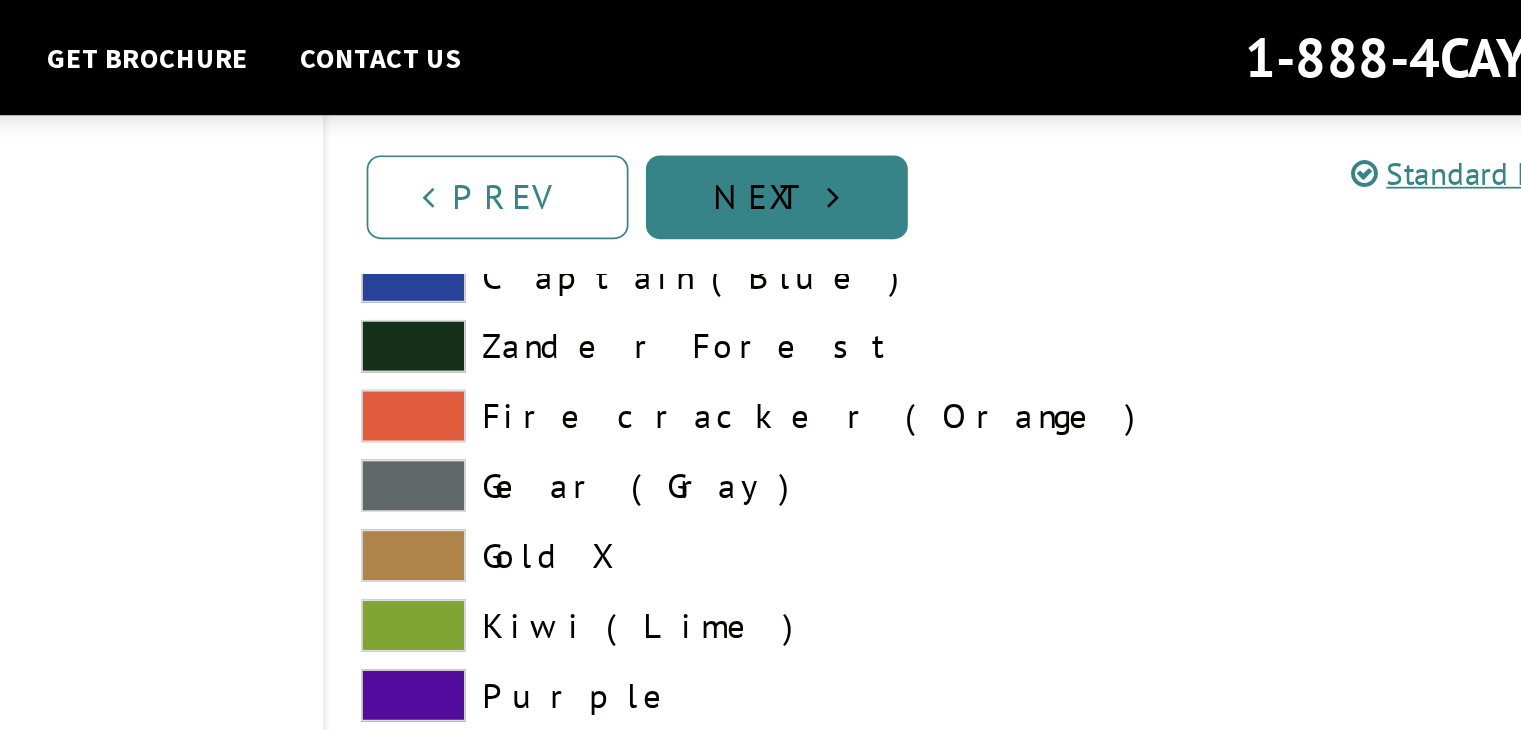 click on "Next" at bounding box center (1001, 113) 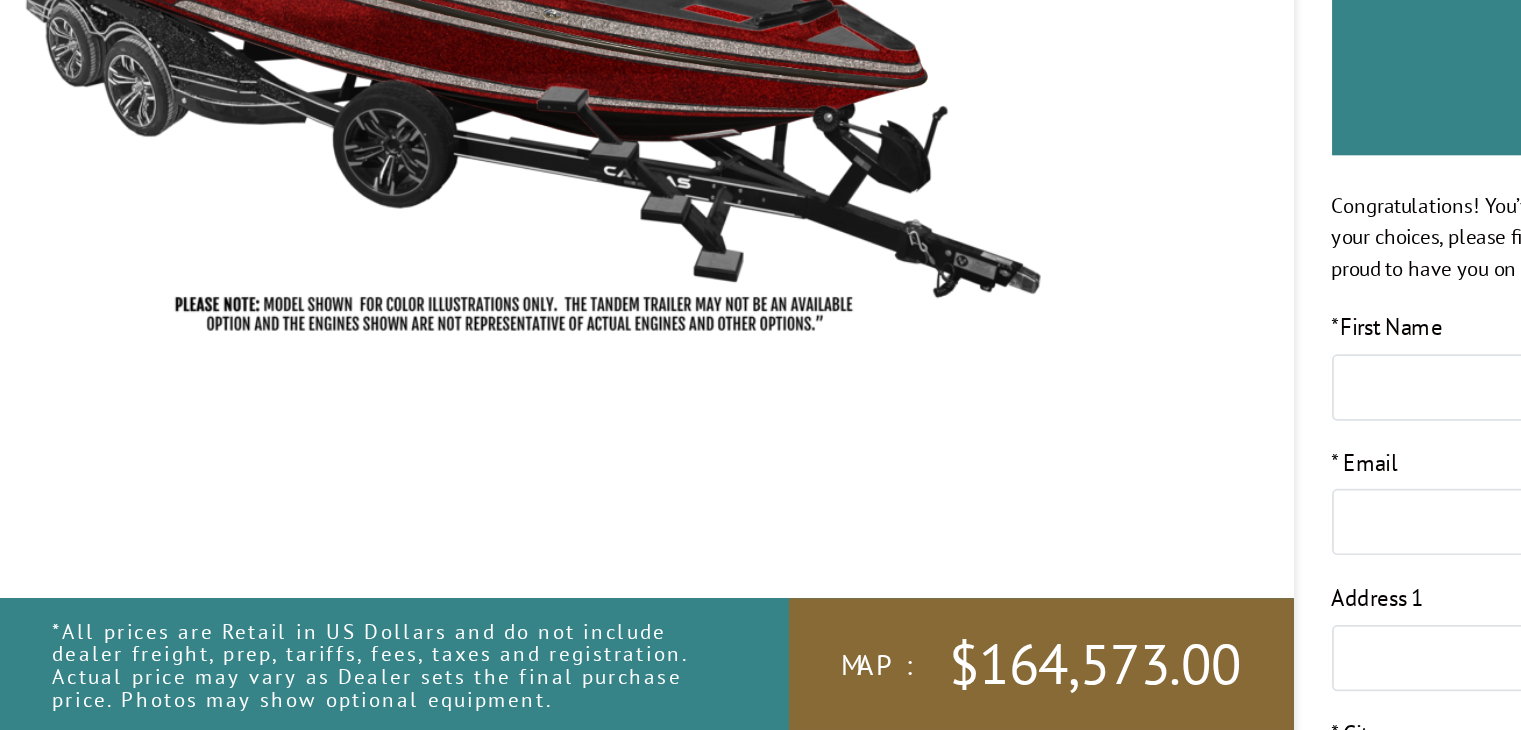 scroll, scrollTop: 0, scrollLeft: 0, axis: both 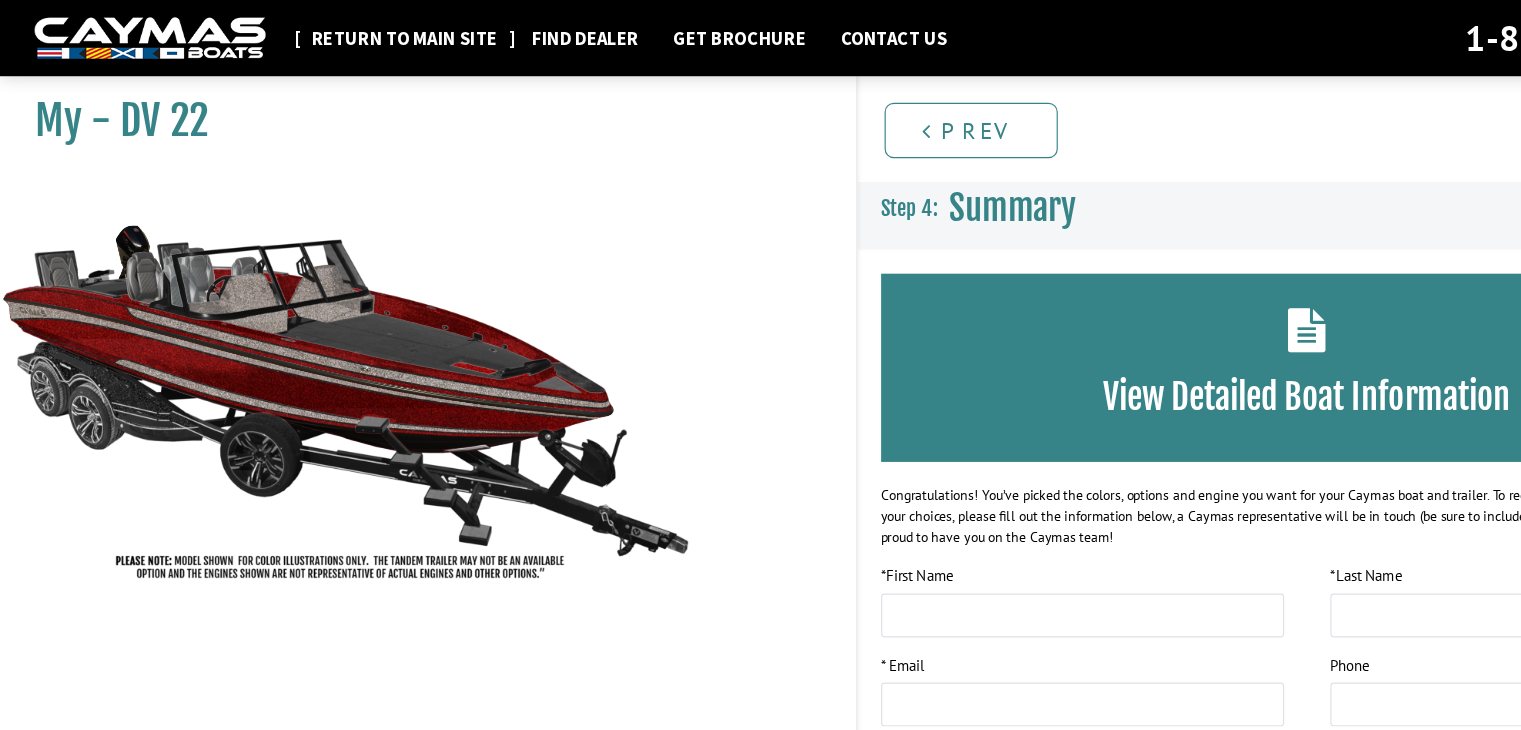 click on "Return to main site" at bounding box center [350, 33] 